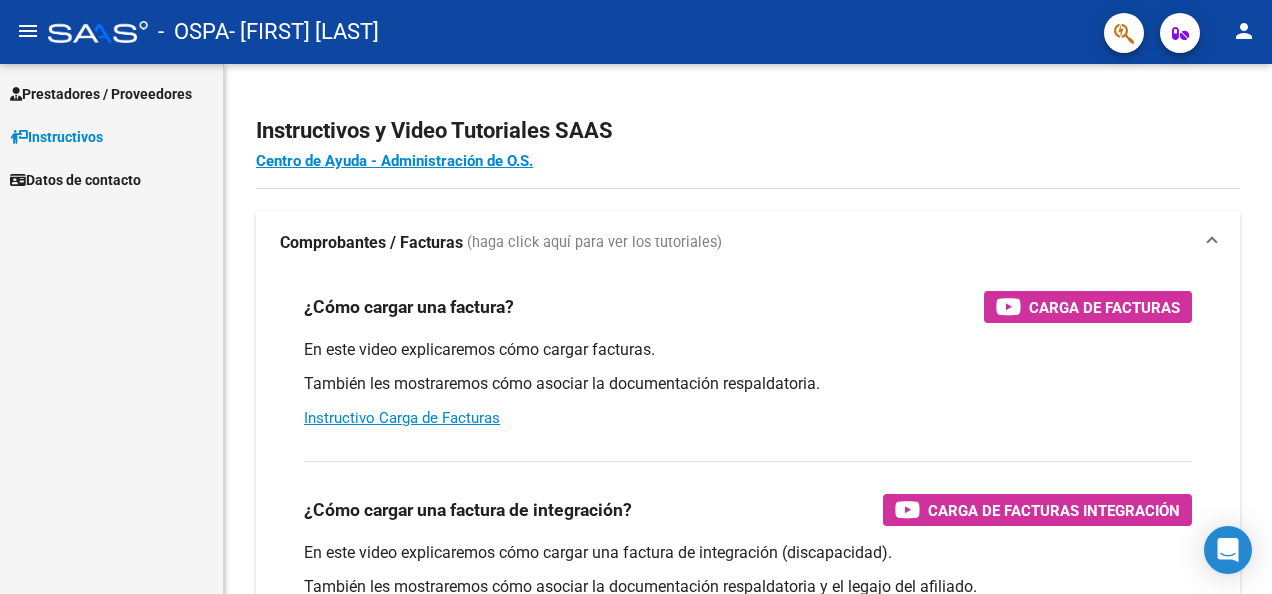scroll, scrollTop: 0, scrollLeft: 0, axis: both 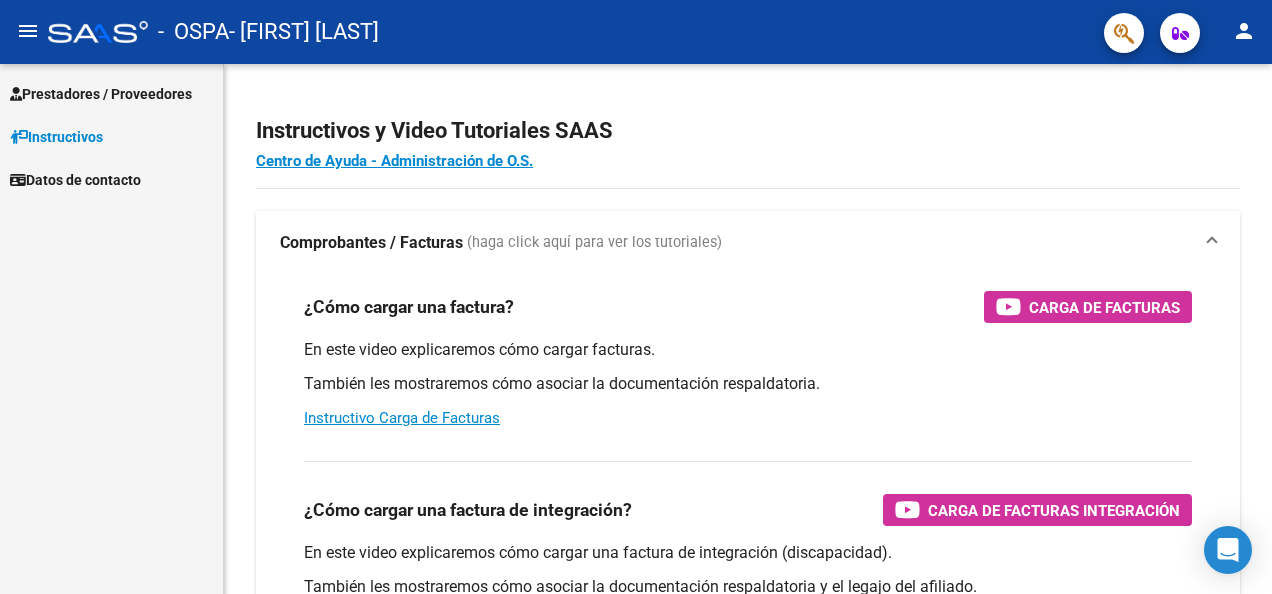 click on "Prestadores / Proveedores" at bounding box center [101, 94] 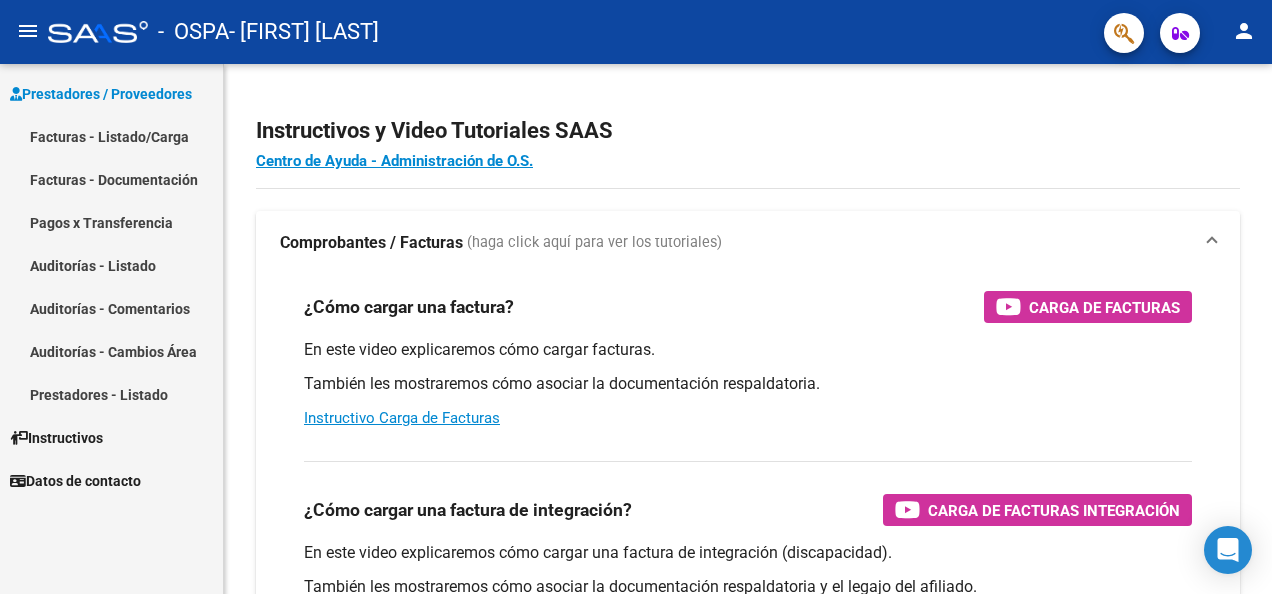 click on "Facturas - Listado/Carga" at bounding box center (111, 136) 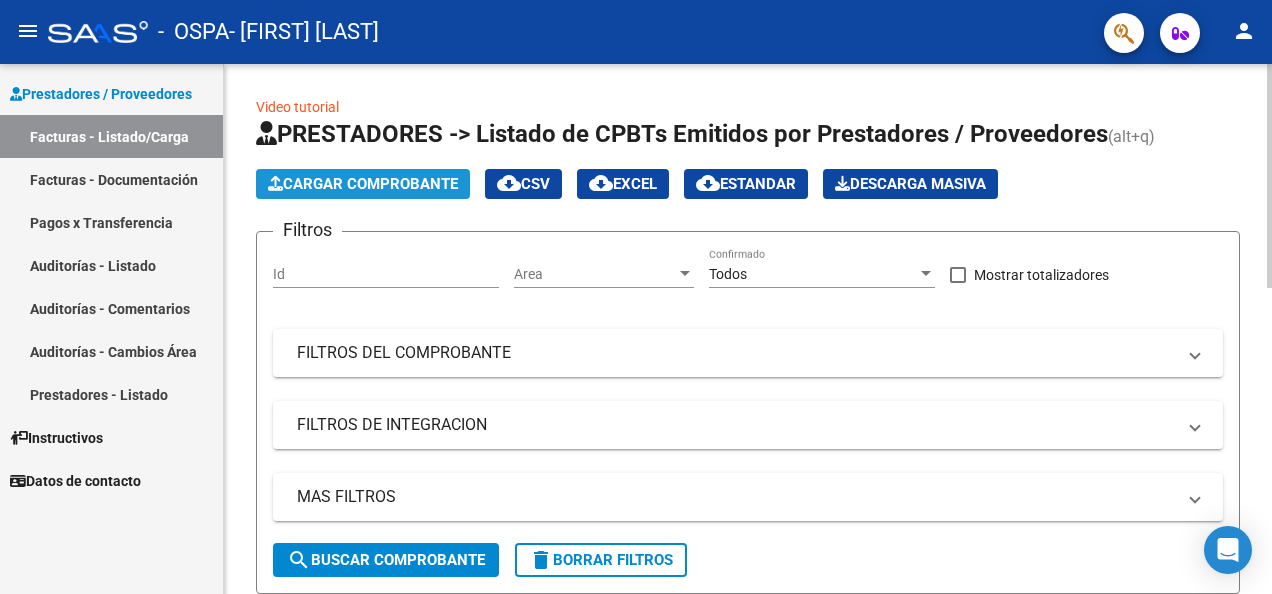click on "Cargar Comprobante" 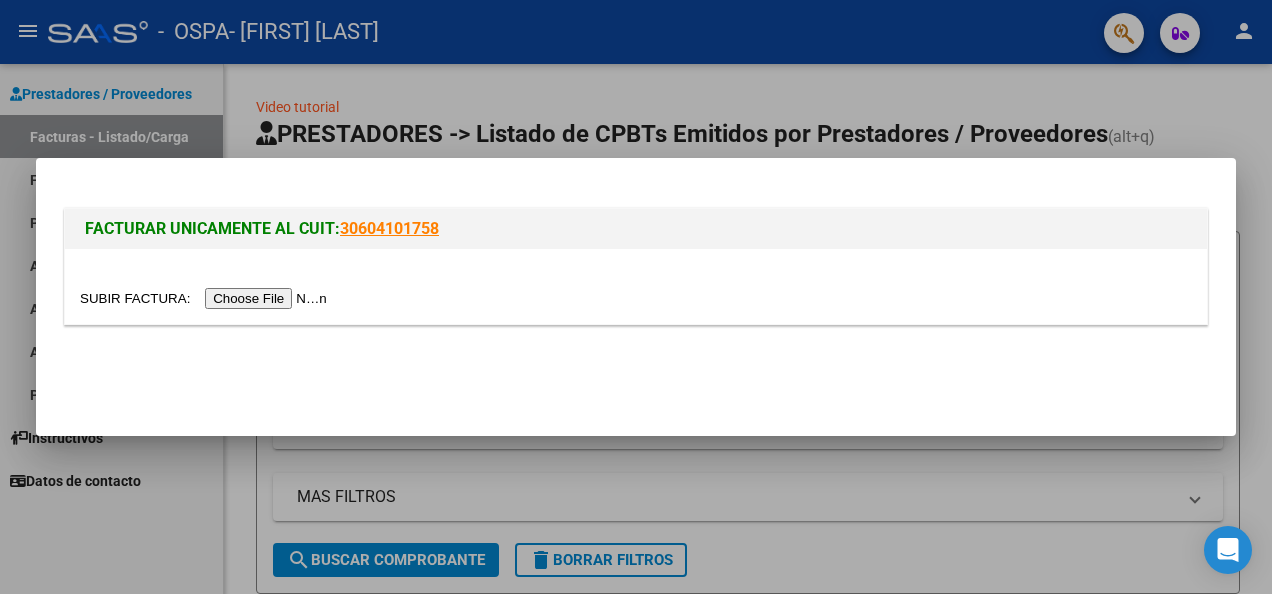 click at bounding box center (206, 298) 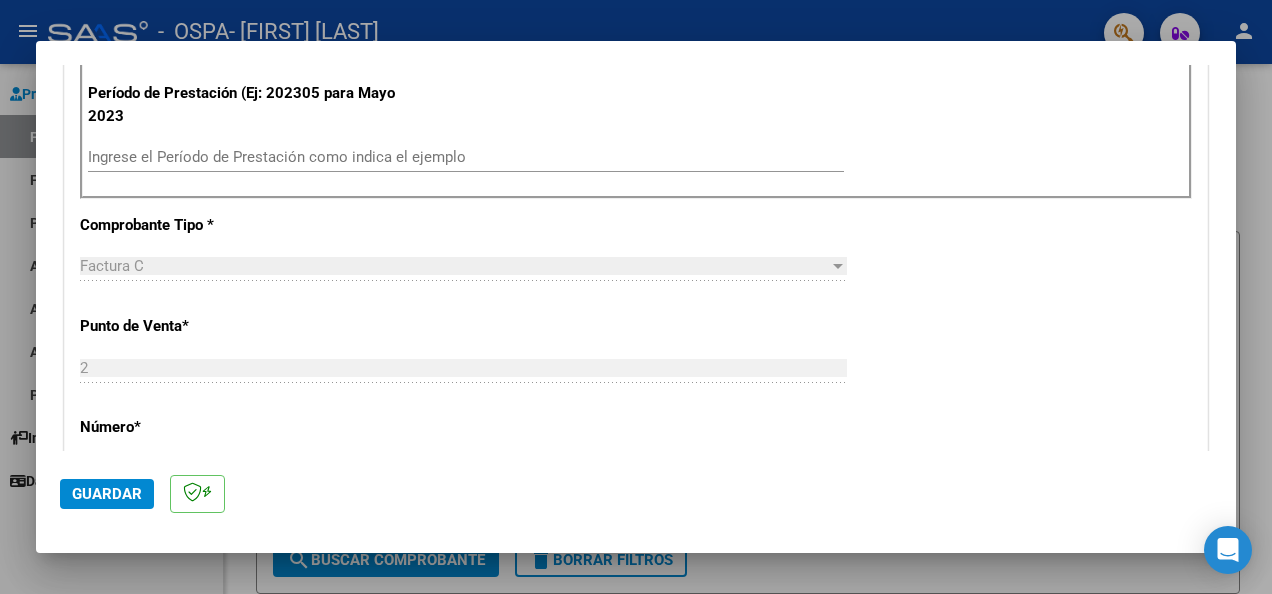scroll, scrollTop: 600, scrollLeft: 0, axis: vertical 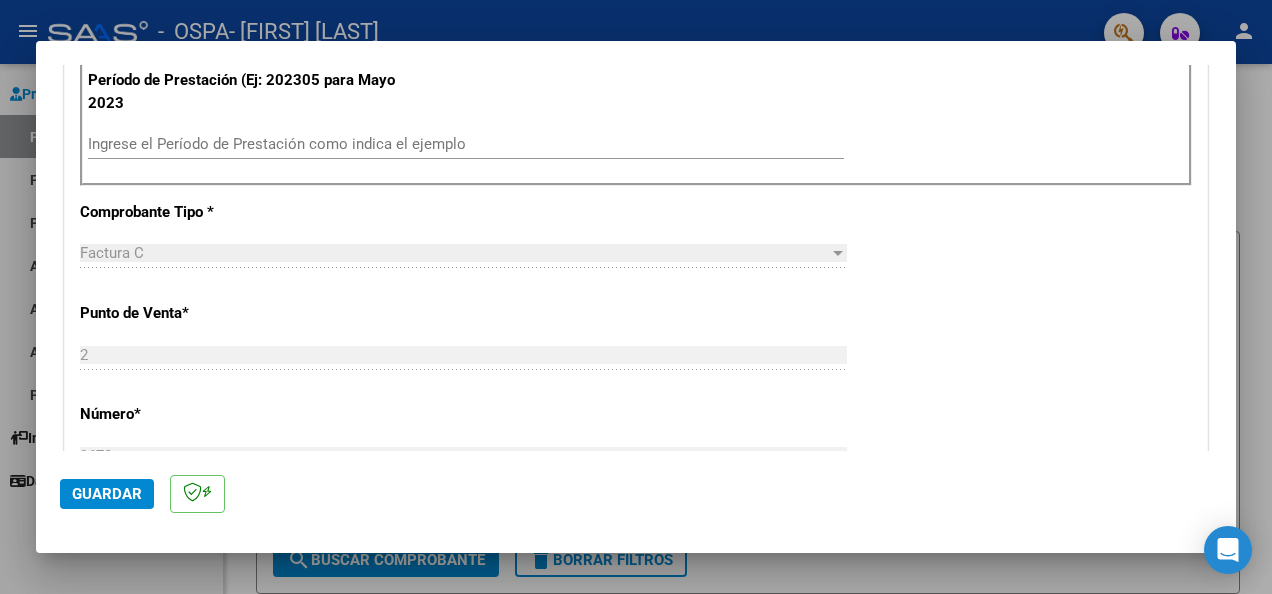click on "Ingrese el Período de Prestación como indica el ejemplo" at bounding box center (466, 144) 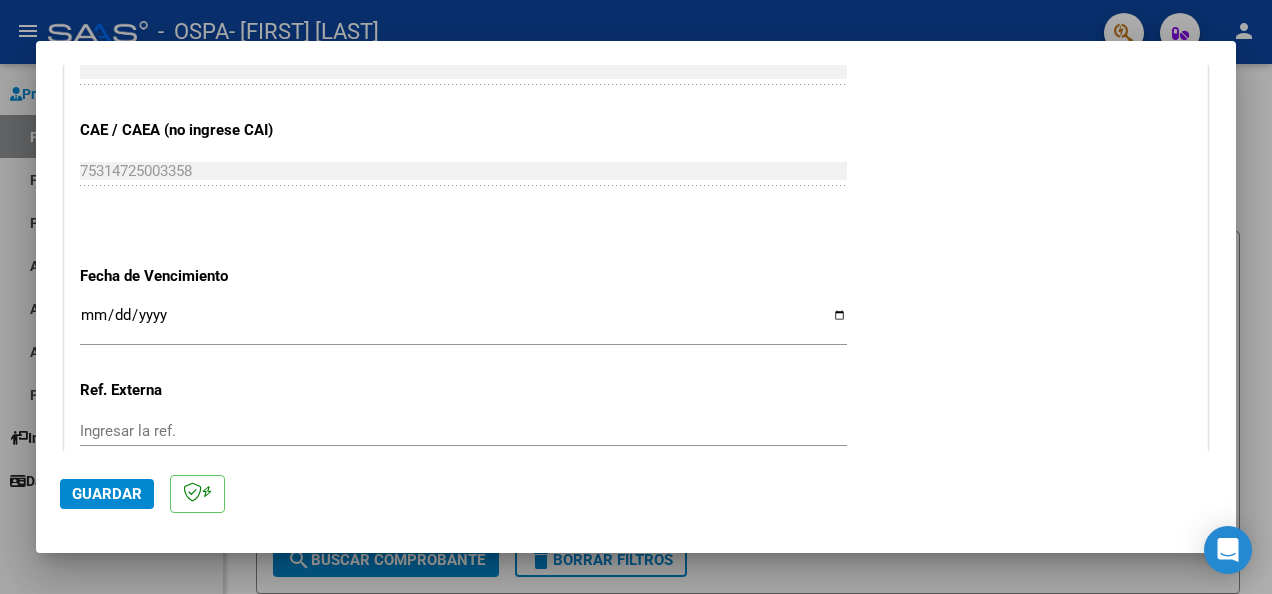 scroll, scrollTop: 1300, scrollLeft: 0, axis: vertical 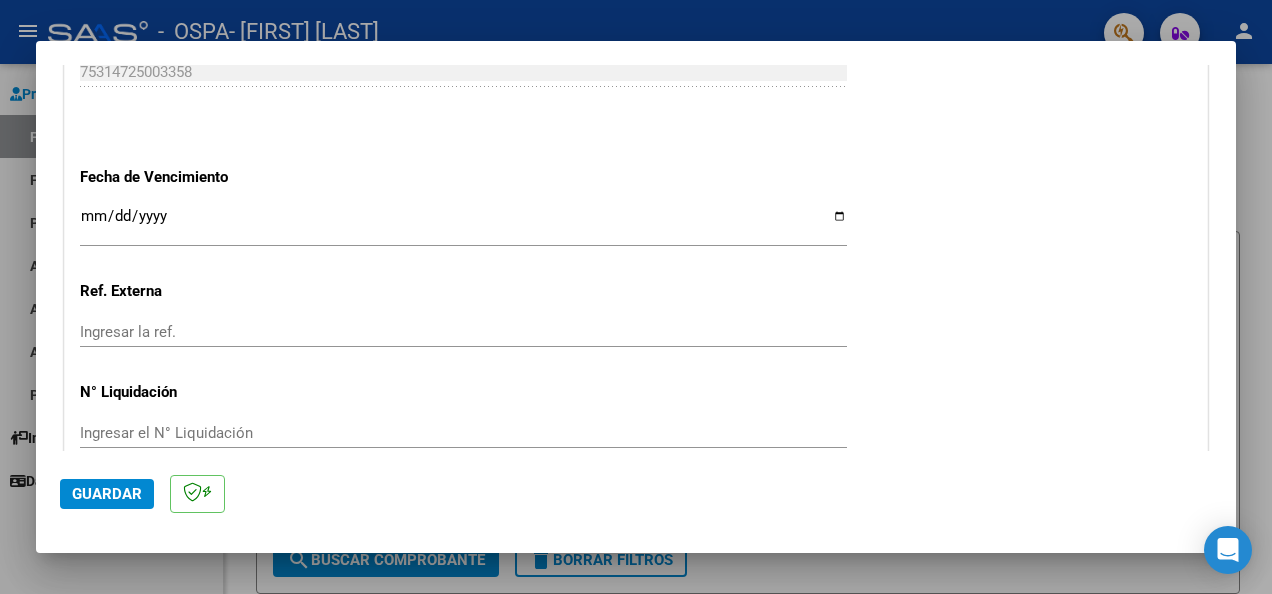 type on "202507" 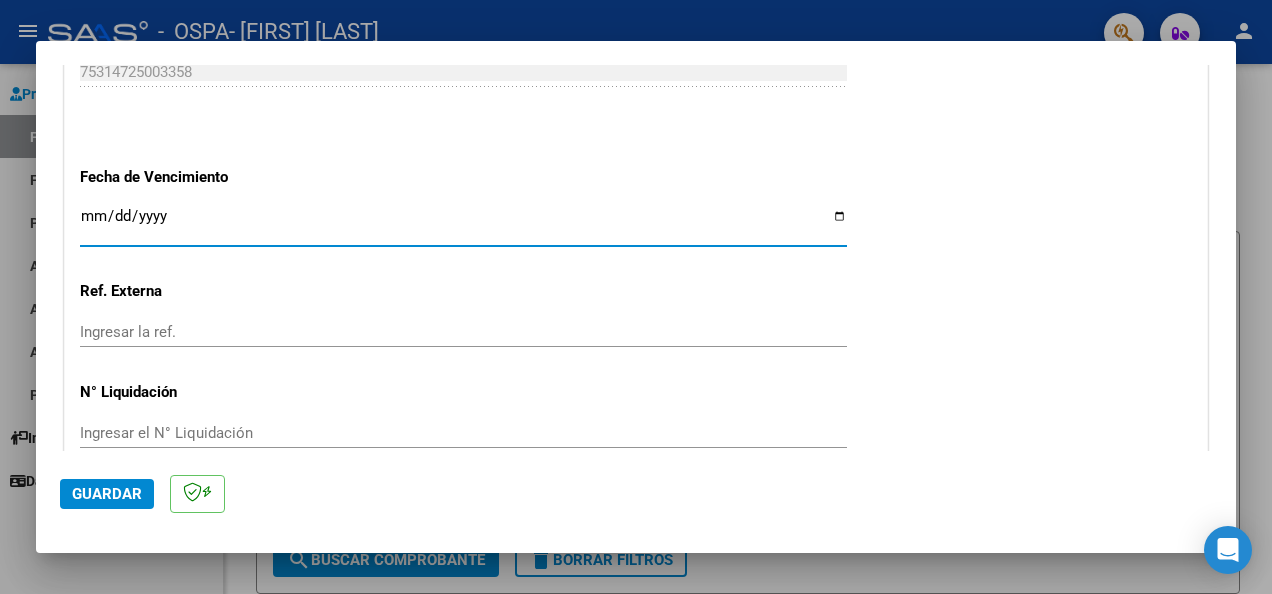 click on "Ingresar la fecha" at bounding box center [463, 224] 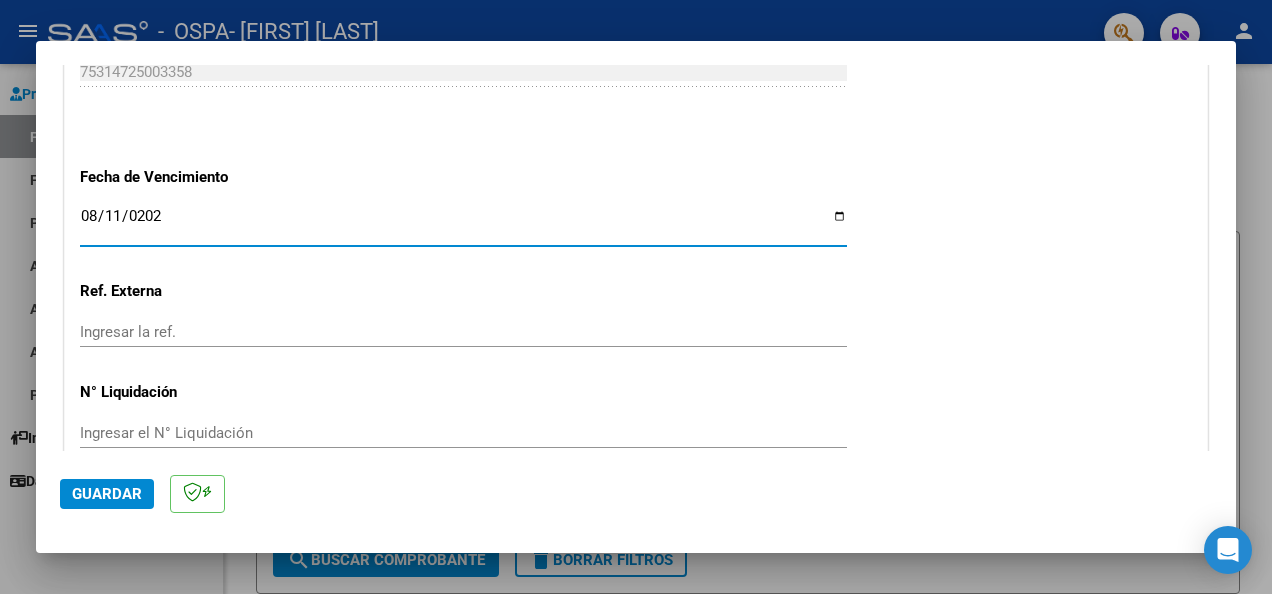 type on "2025-08-11" 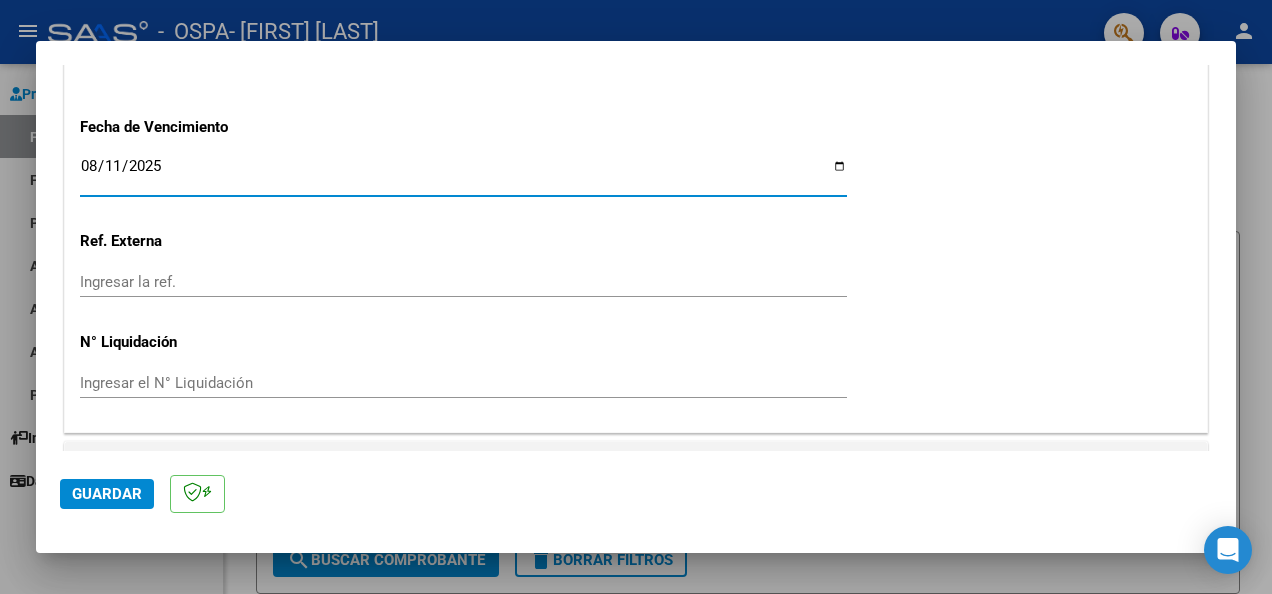 scroll, scrollTop: 1397, scrollLeft: 0, axis: vertical 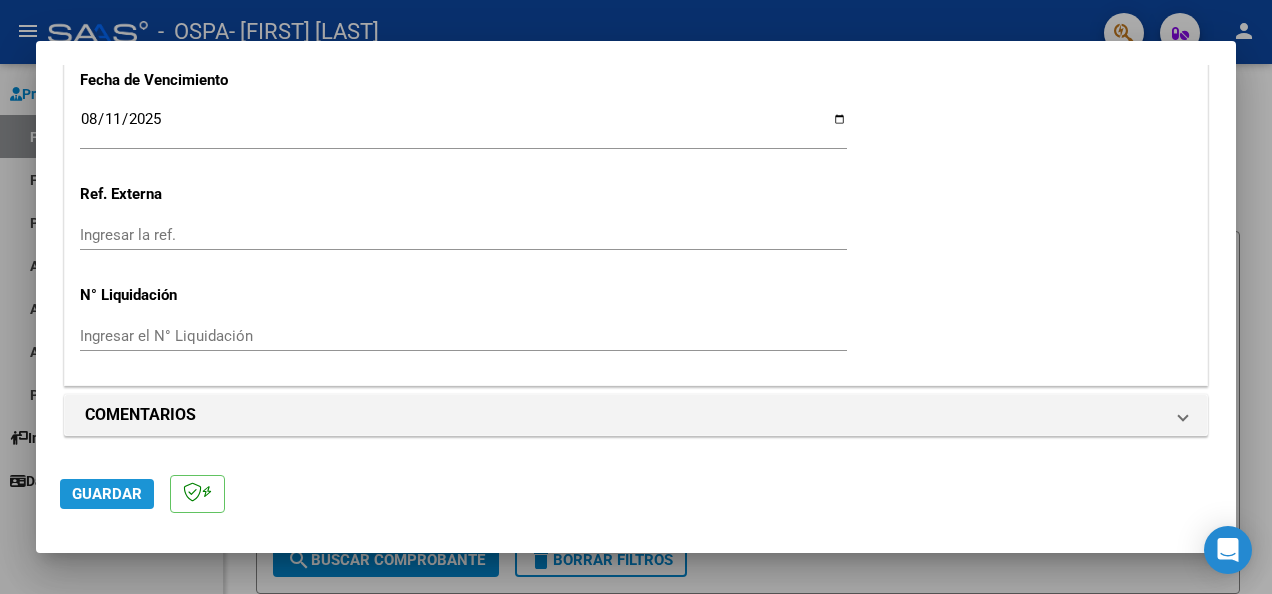 click on "Guardar" 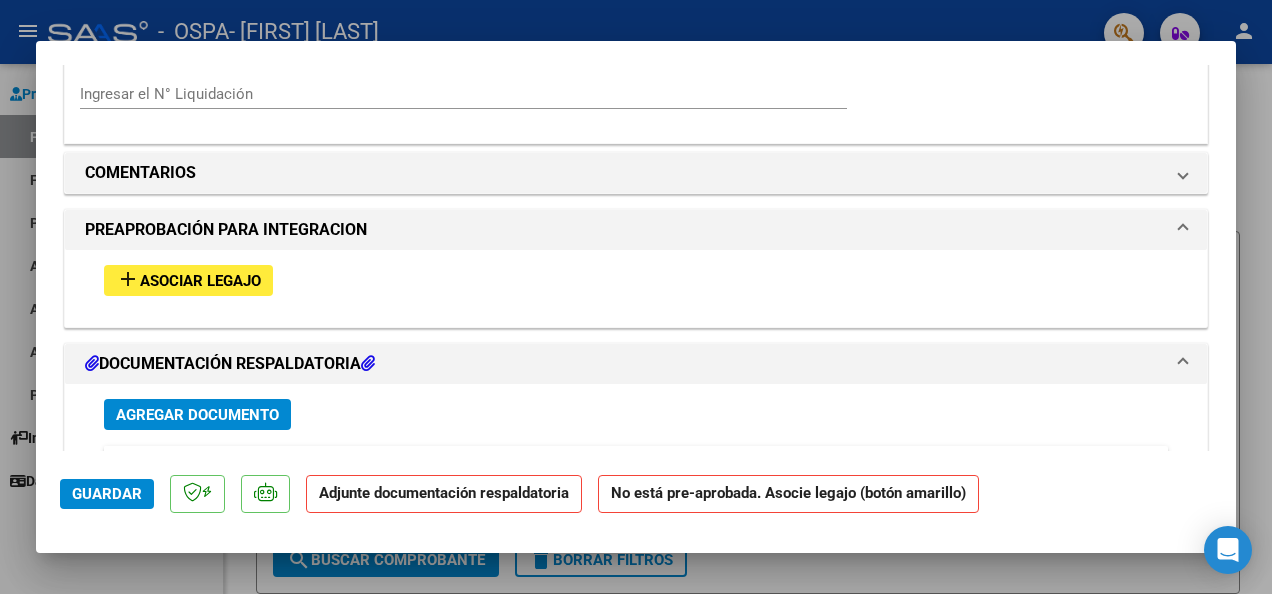 scroll, scrollTop: 1700, scrollLeft: 0, axis: vertical 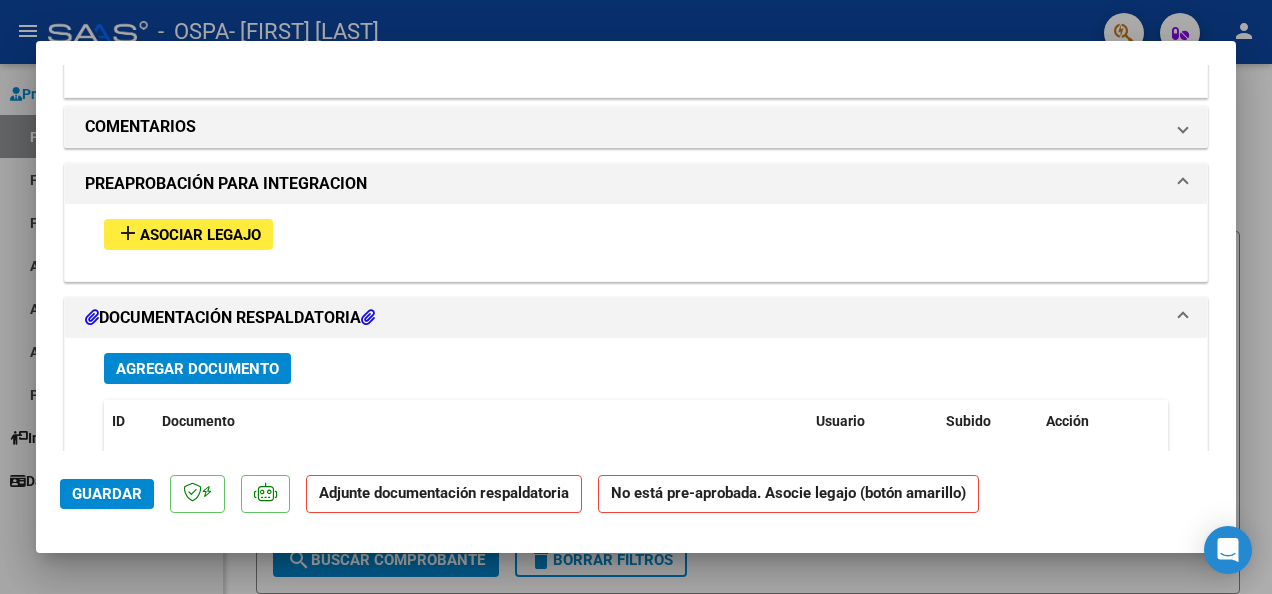 click on "Asociar Legajo" at bounding box center [200, 235] 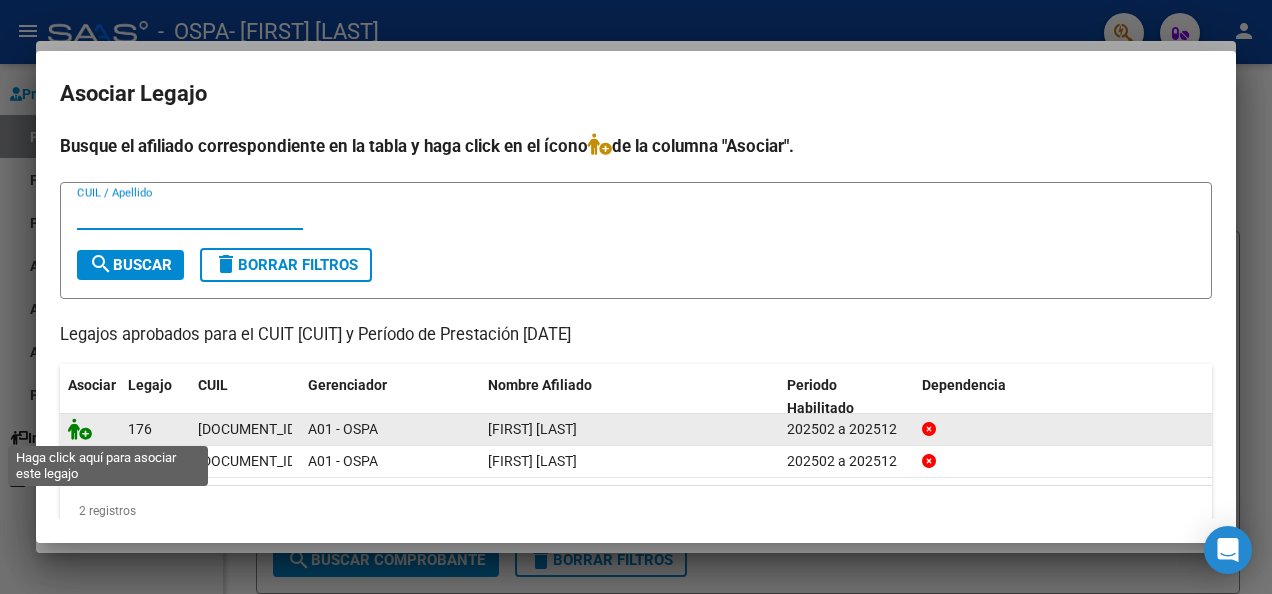 click 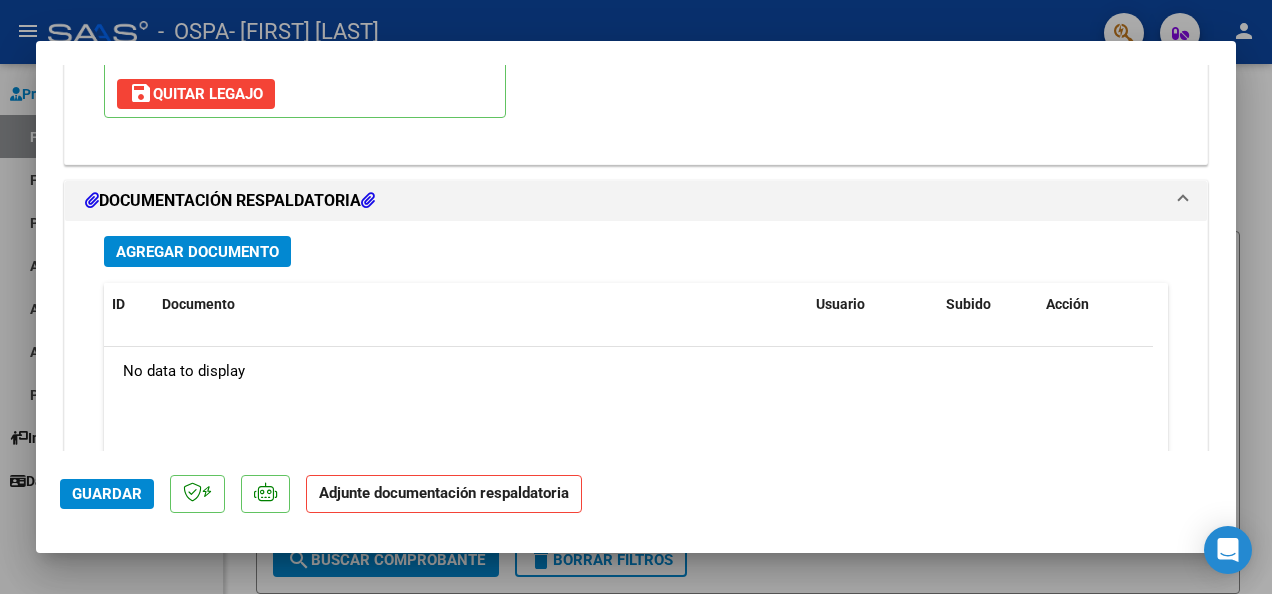 scroll, scrollTop: 2152, scrollLeft: 0, axis: vertical 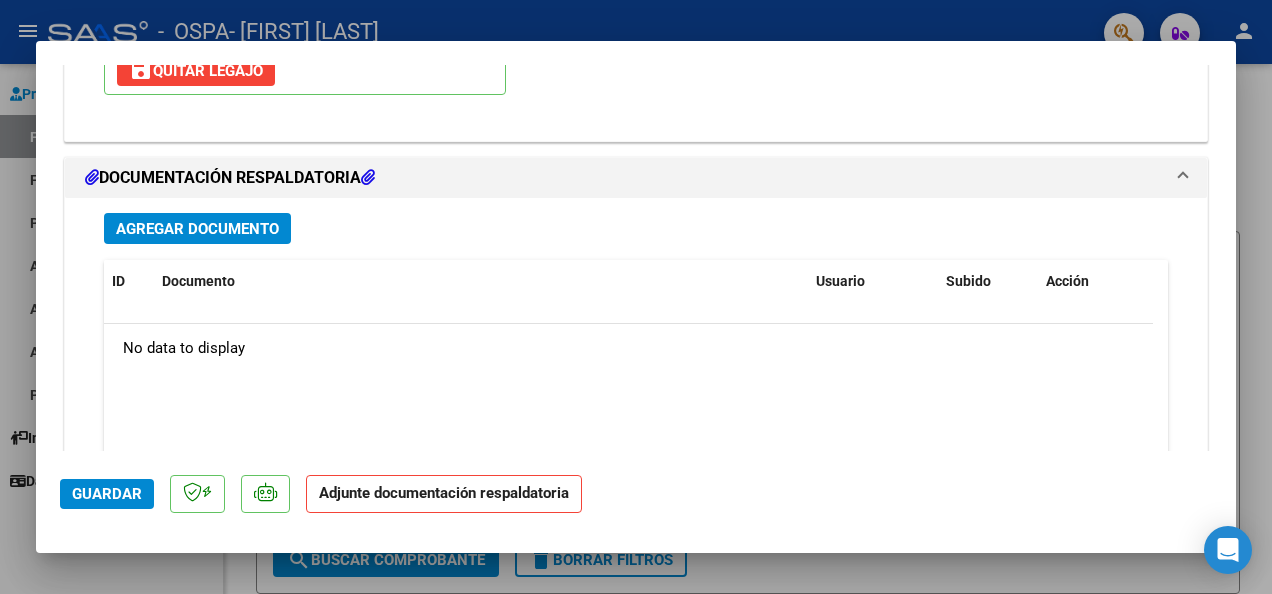 click on "Agregar Documento" at bounding box center [197, 229] 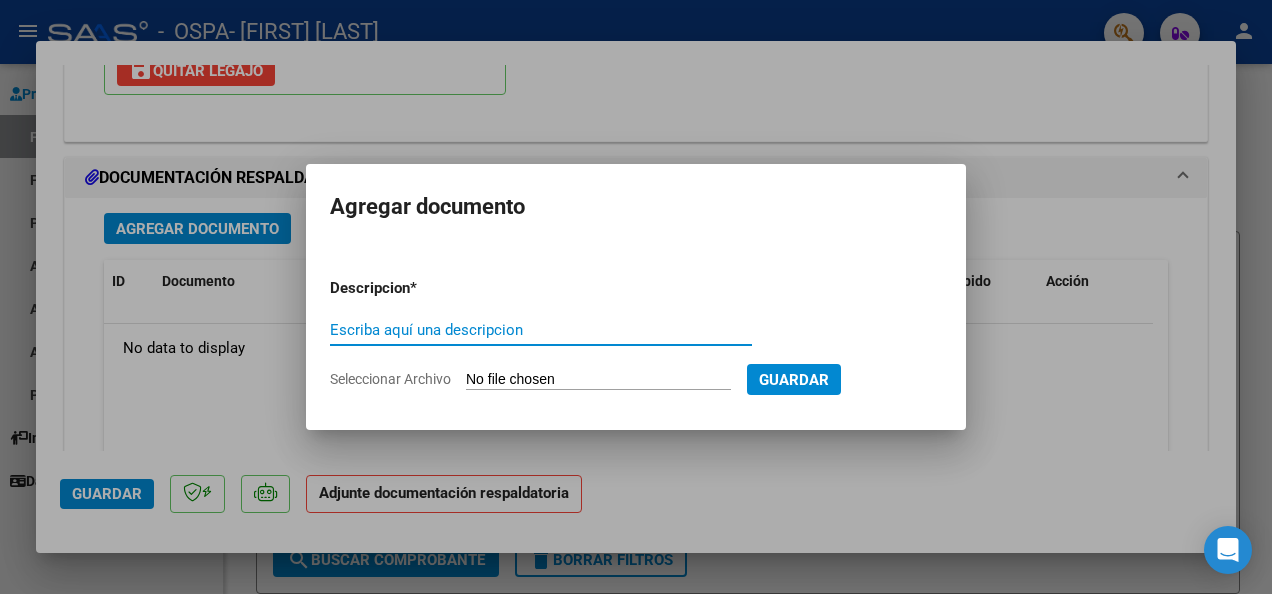 click on "Escriba aquí una descripcion" at bounding box center [541, 330] 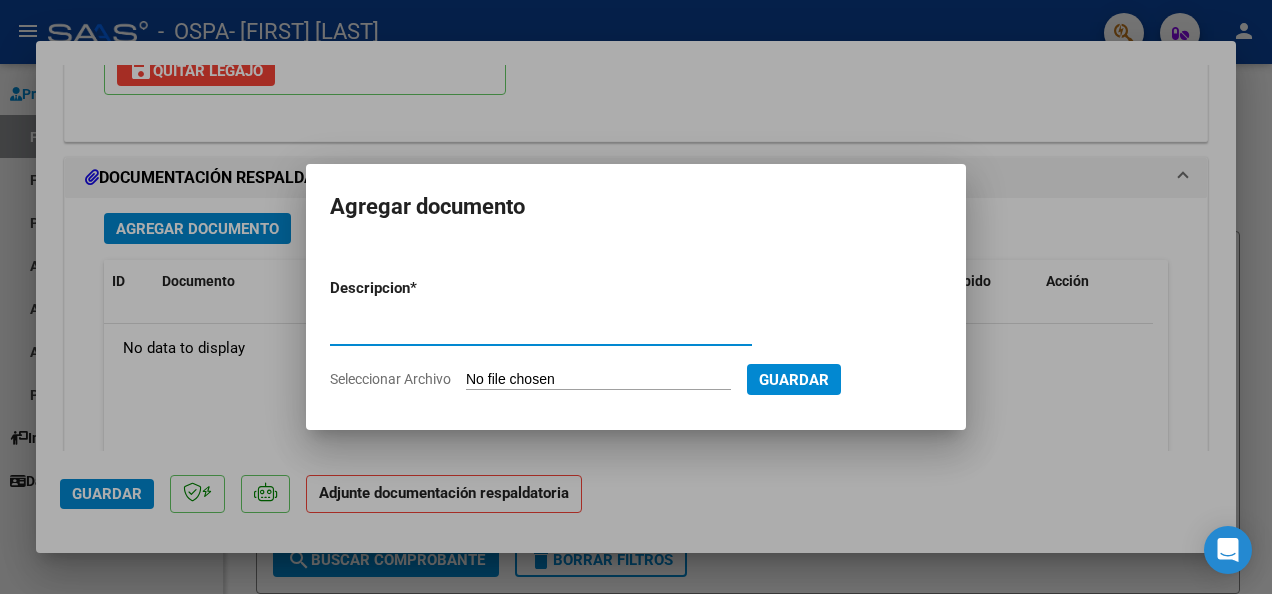 type on "asistencia" 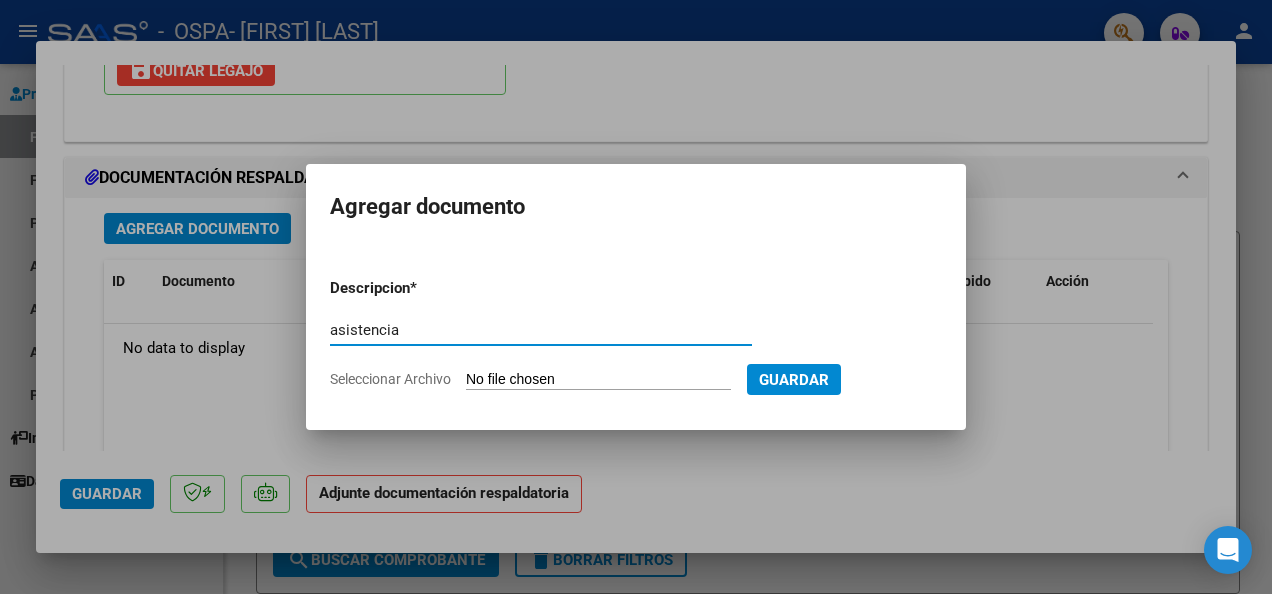 click on "Seleccionar Archivo" at bounding box center [598, 380] 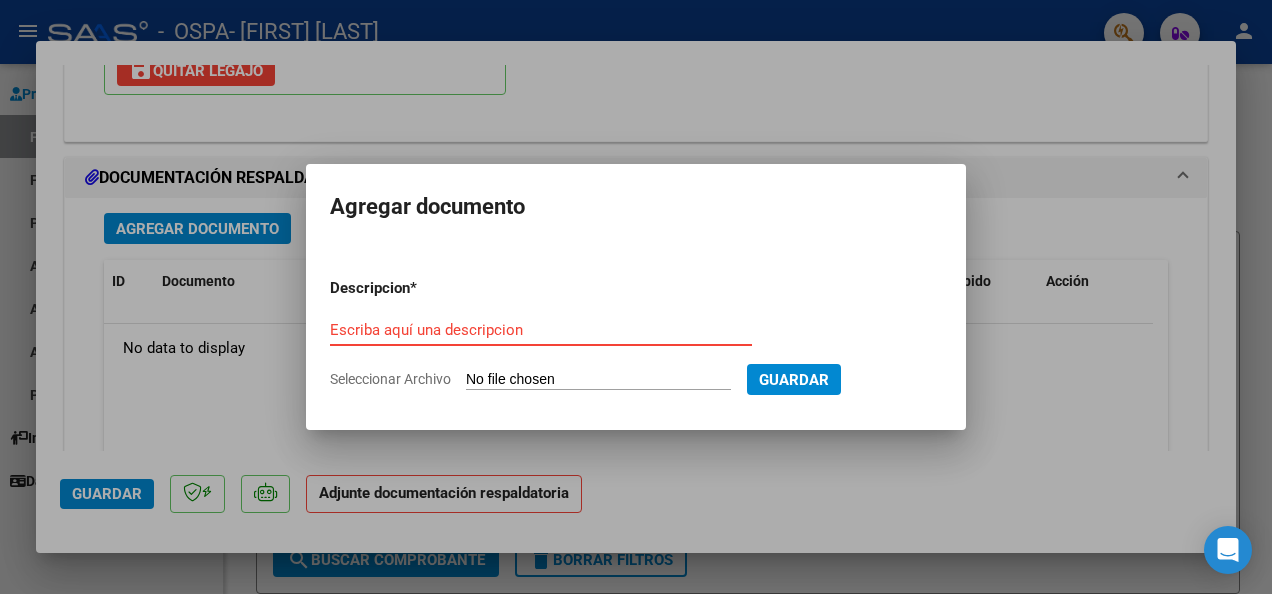 click on "Escriba aquí una descripcion" at bounding box center [541, 330] 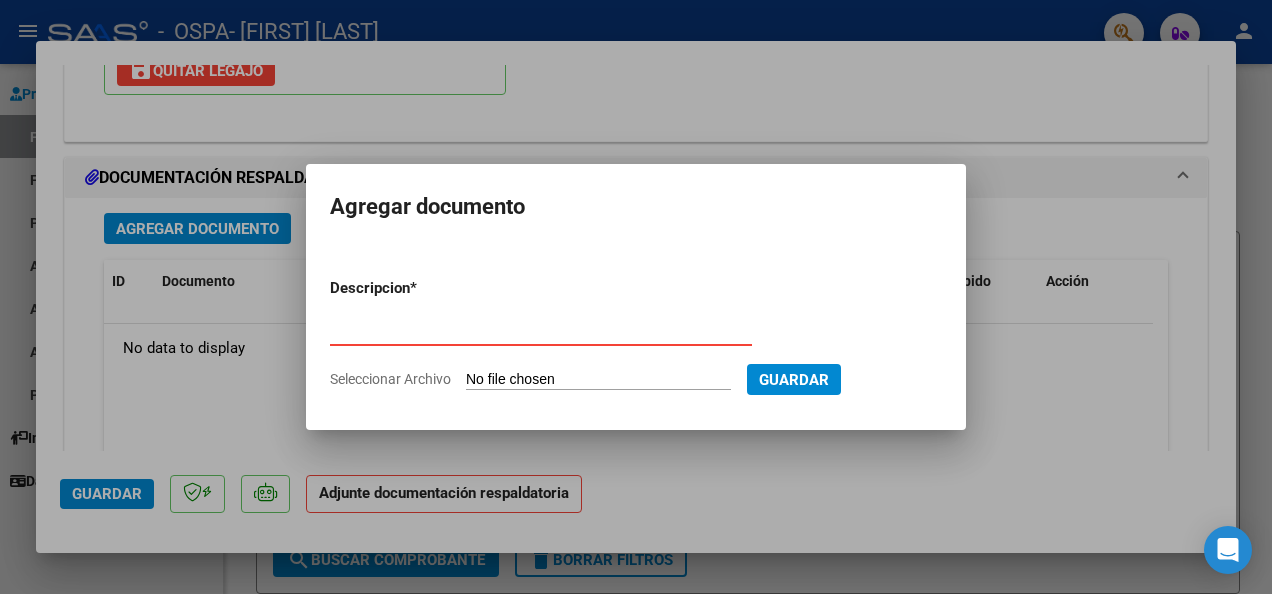 type on "factura" 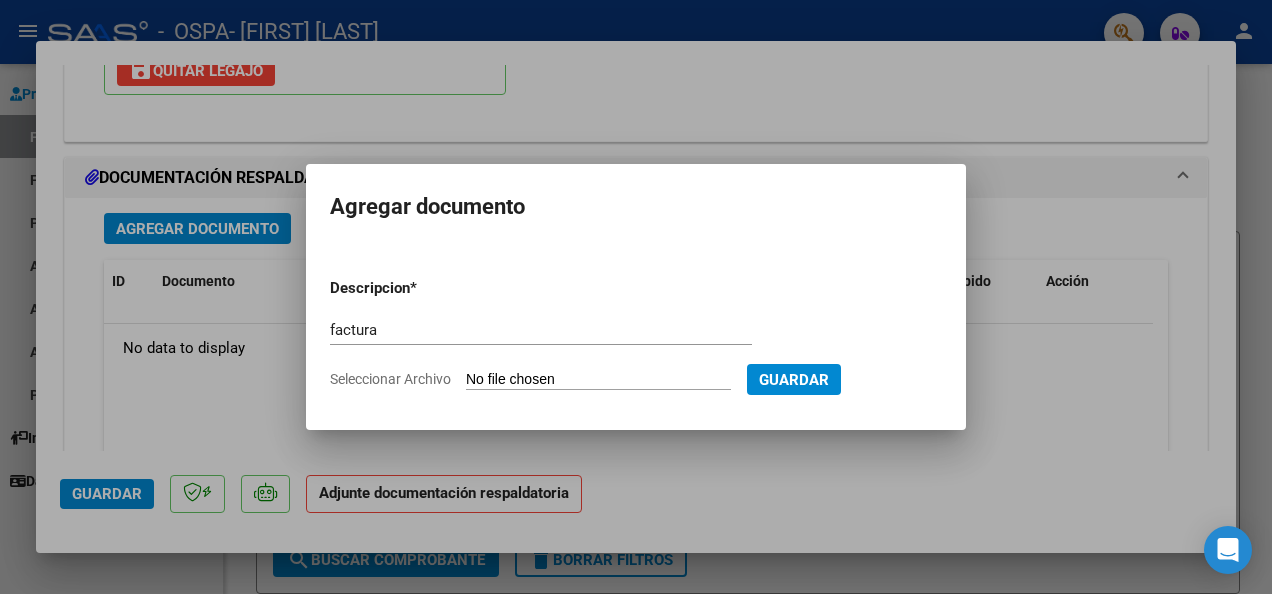 click on "Seleccionar Archivo" at bounding box center (598, 380) 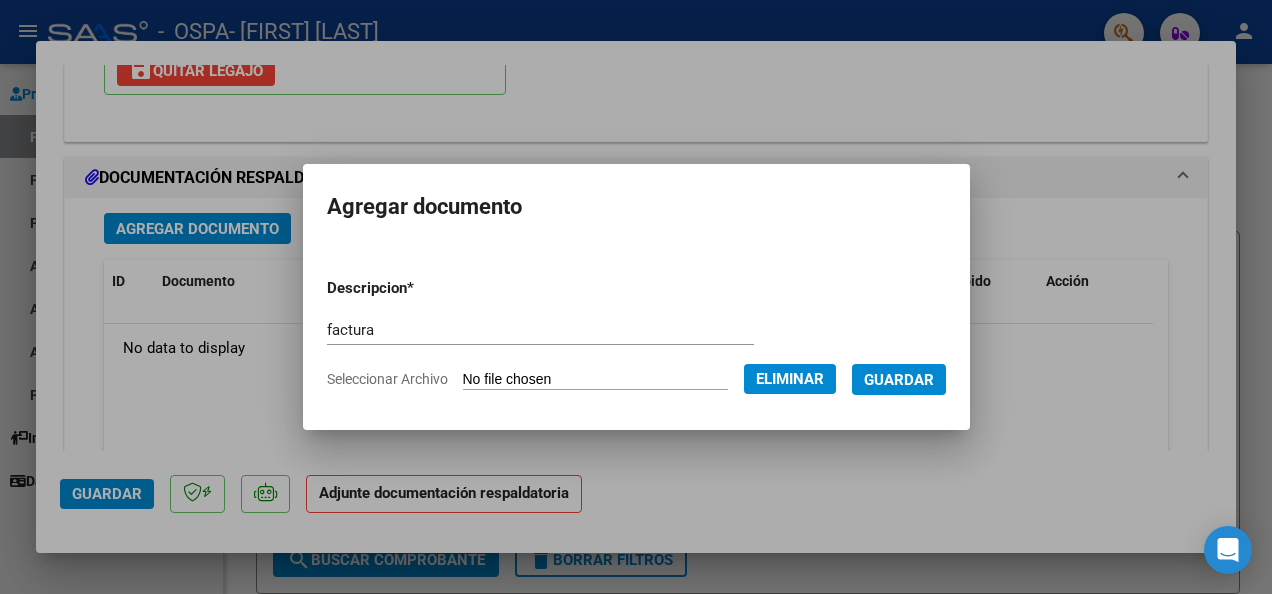 click on "Guardar" at bounding box center (899, 380) 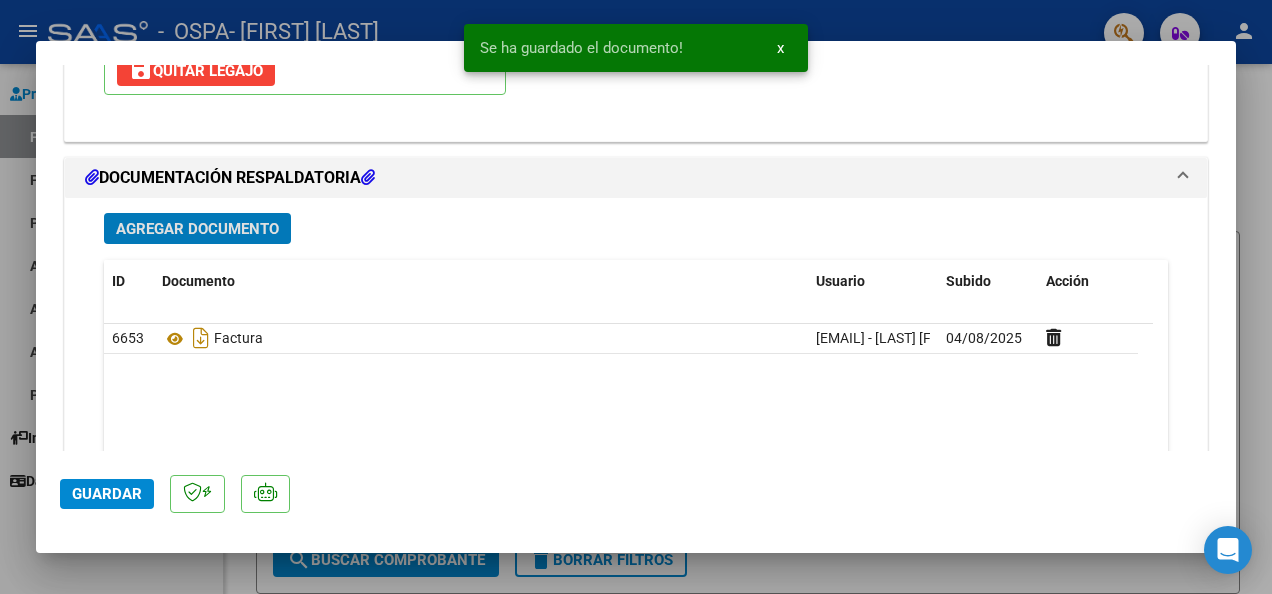 click on "Agregar Documento" at bounding box center [197, 229] 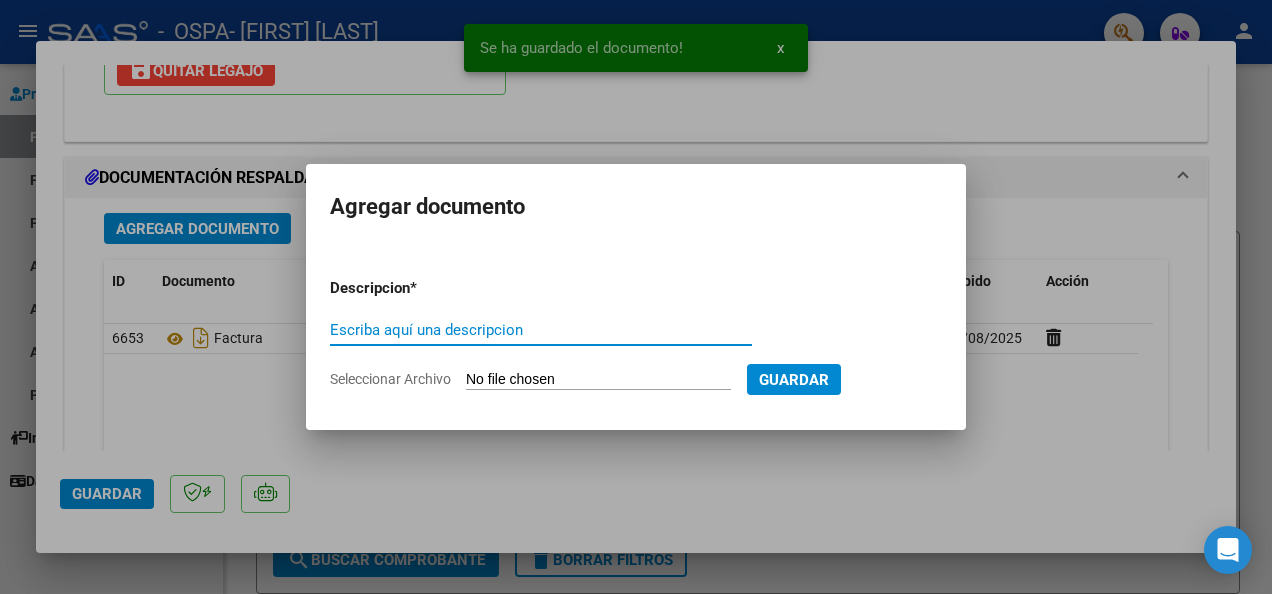 click on "Escriba aquí una descripcion" at bounding box center (541, 330) 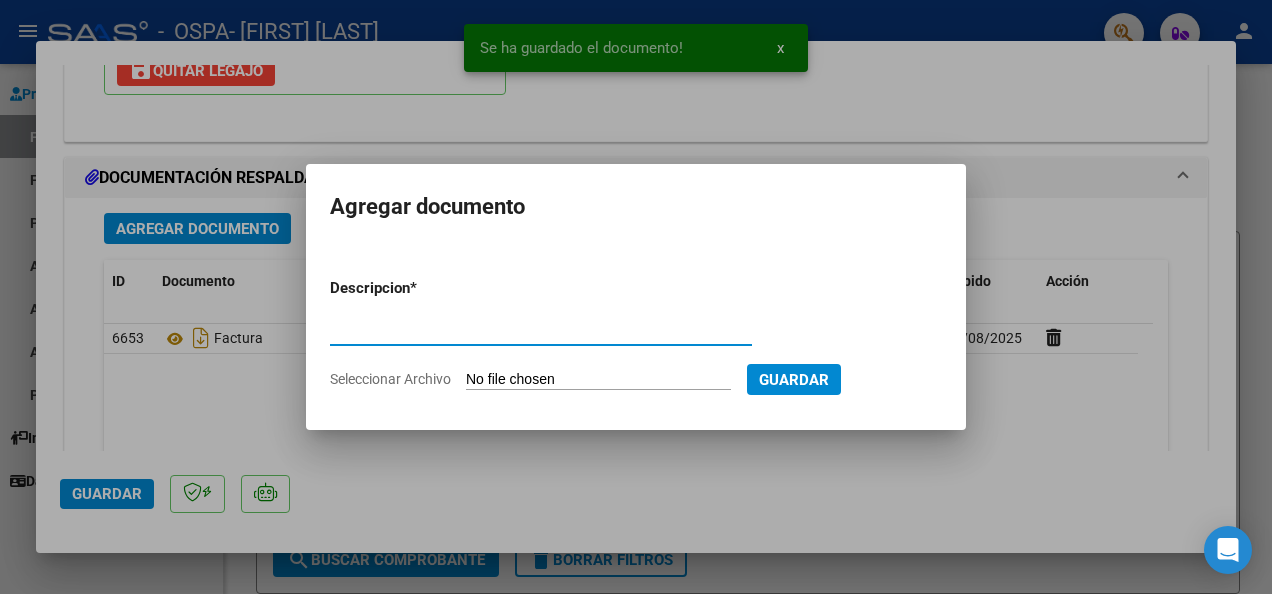 type on "asistencia" 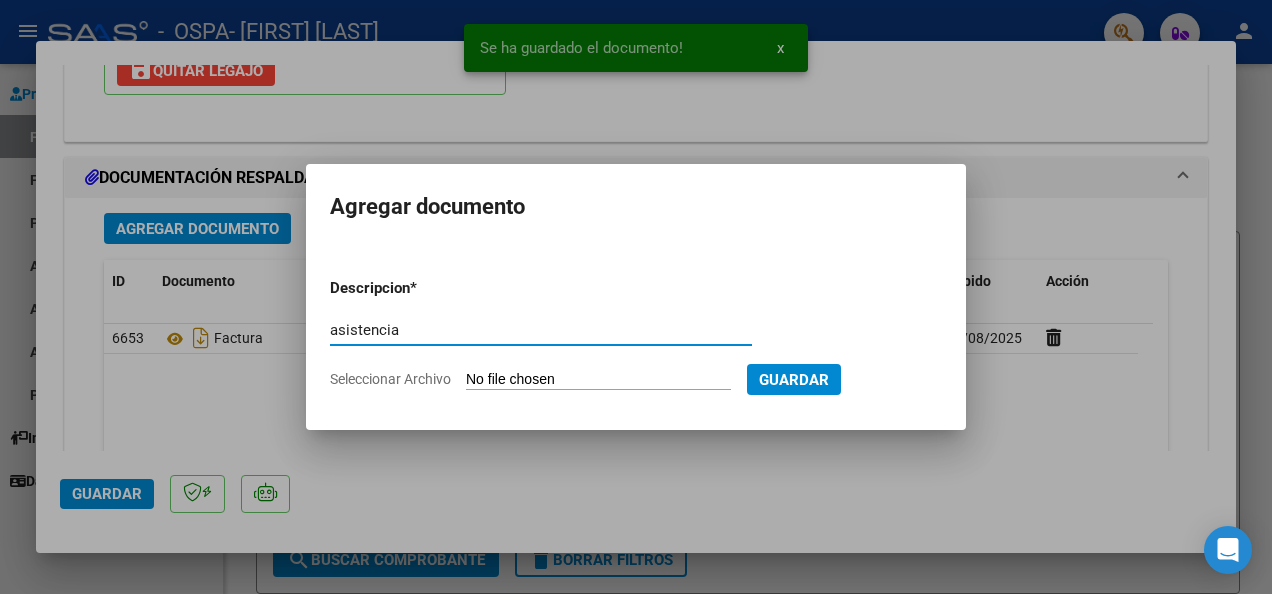 click on "Seleccionar Archivo" at bounding box center [598, 380] 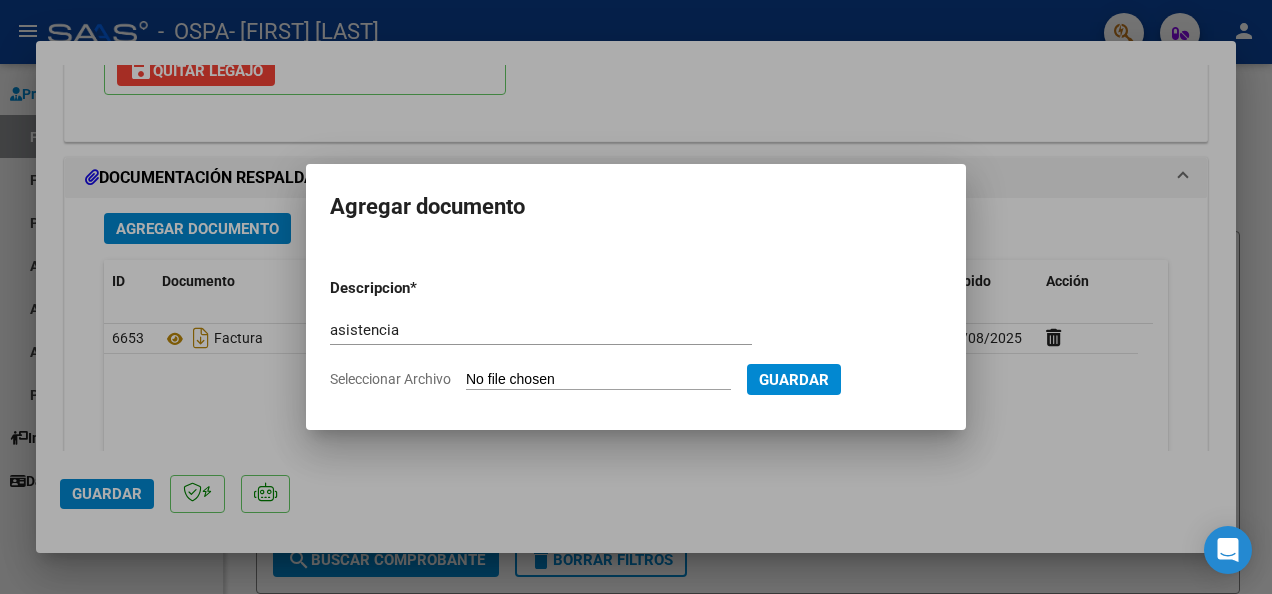 type on "C:\fakepath\9673.pdf" 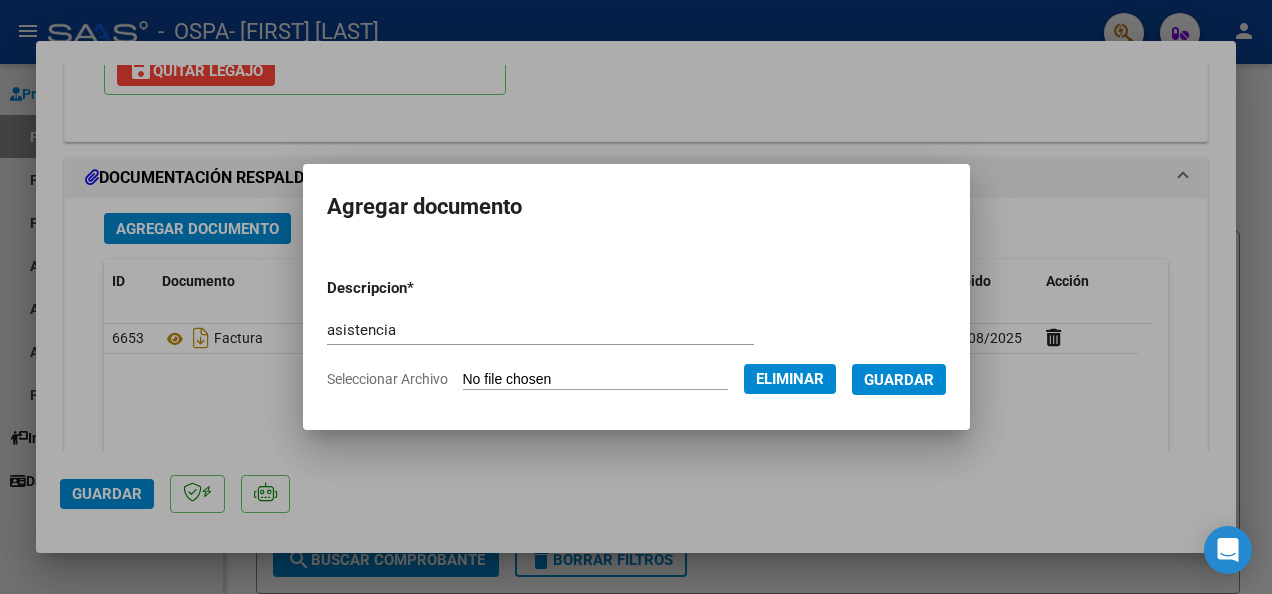 click on "Guardar" at bounding box center [899, 380] 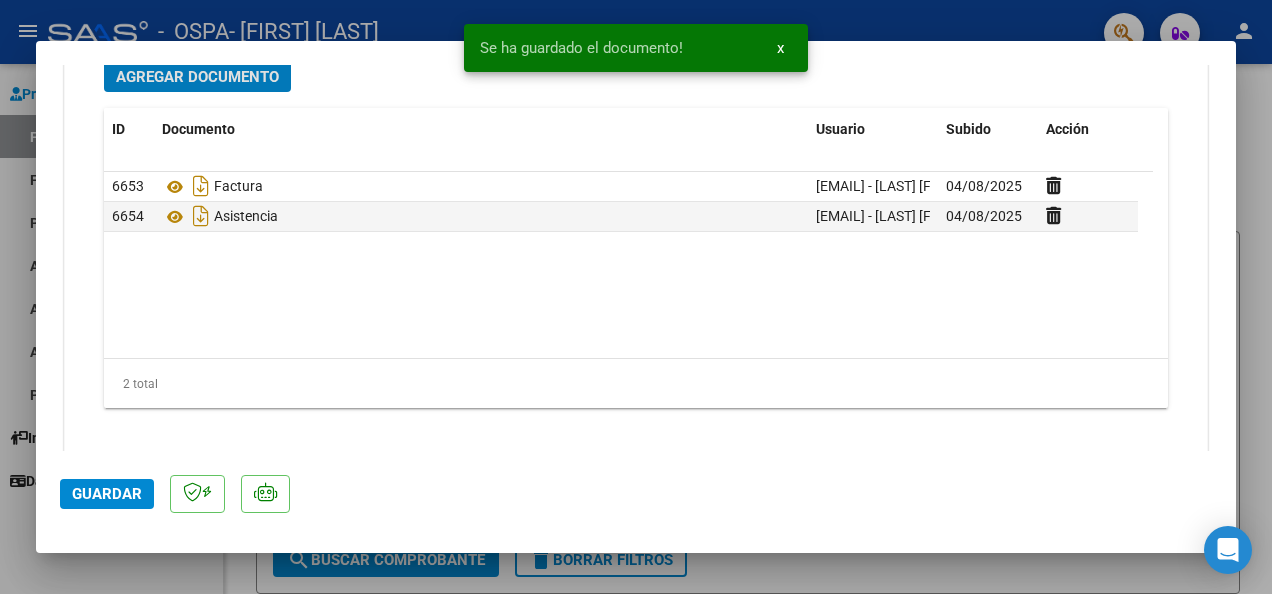 scroll, scrollTop: 2324, scrollLeft: 0, axis: vertical 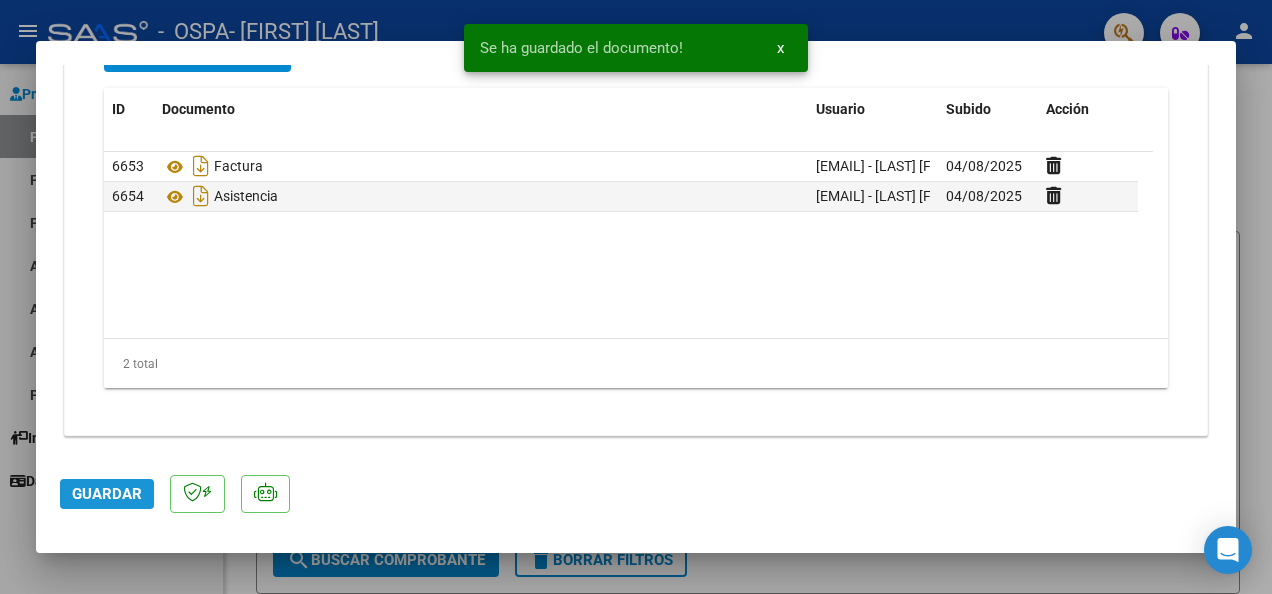 click on "Guardar" 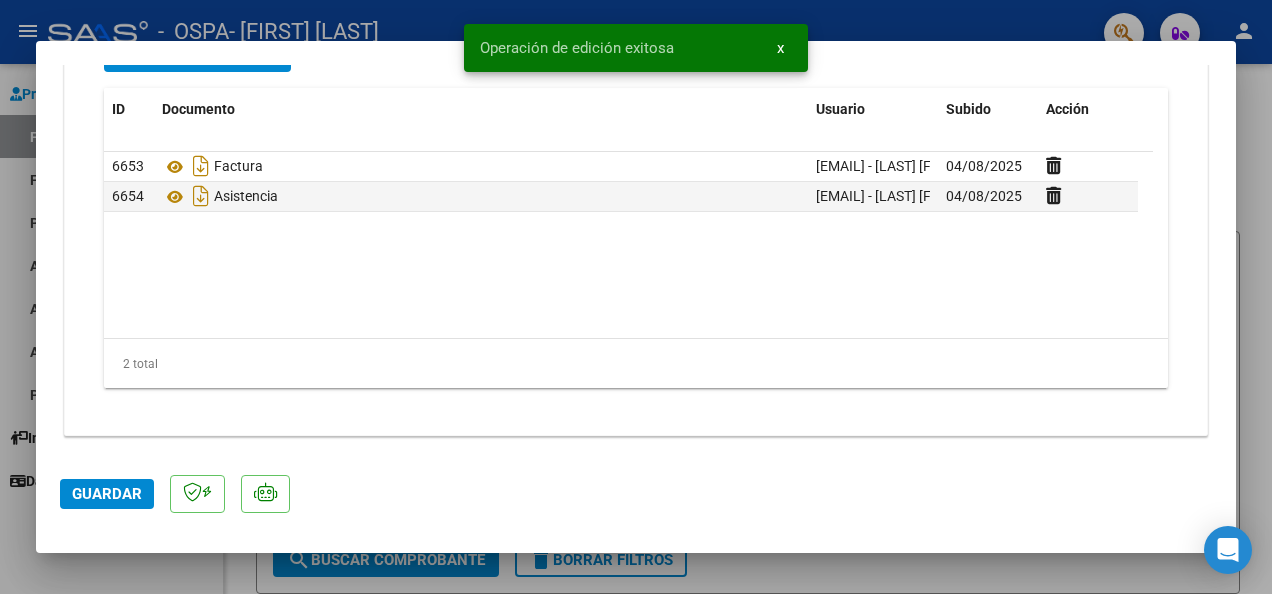click at bounding box center [636, 297] 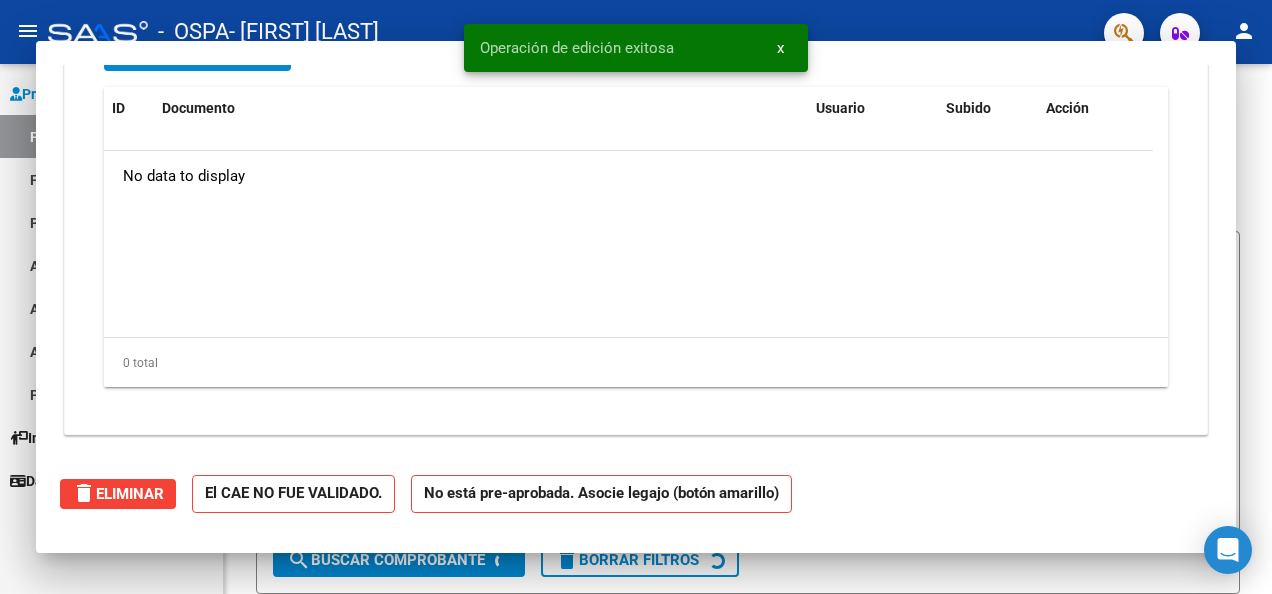 type 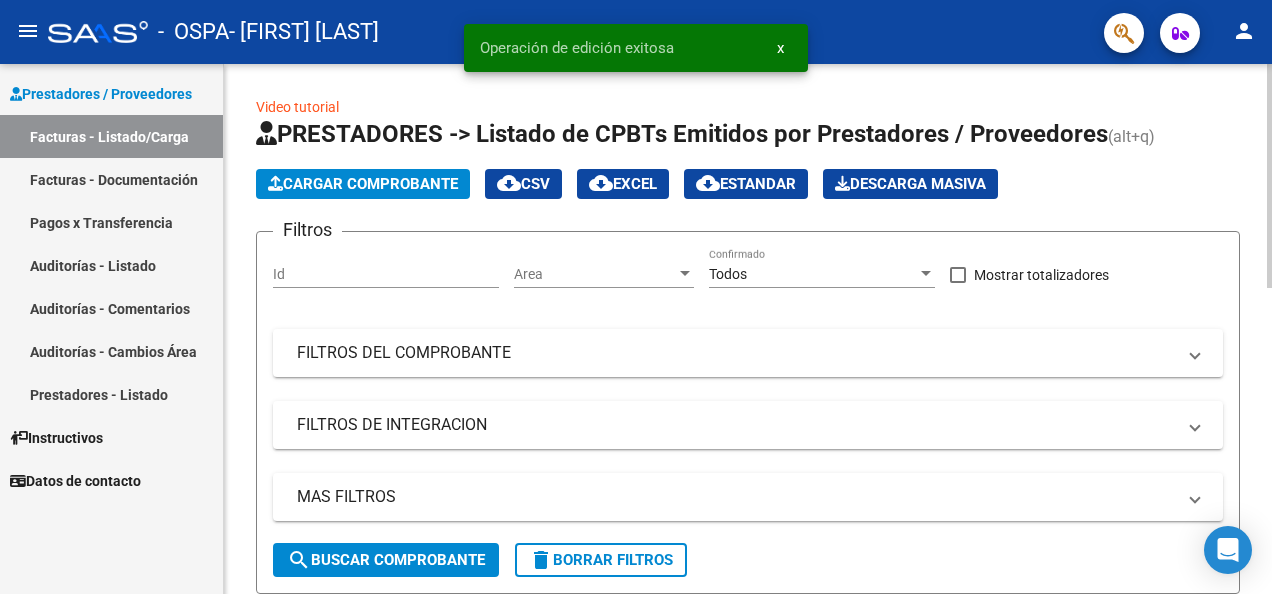click on "Cargar Comprobante" 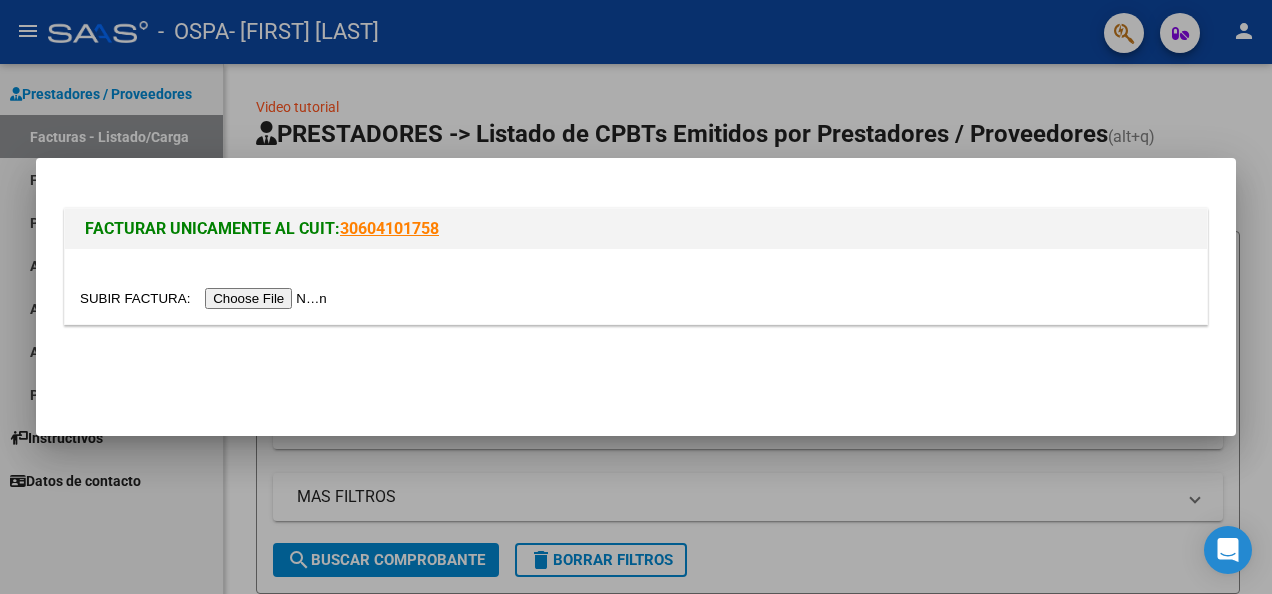 click at bounding box center [206, 298] 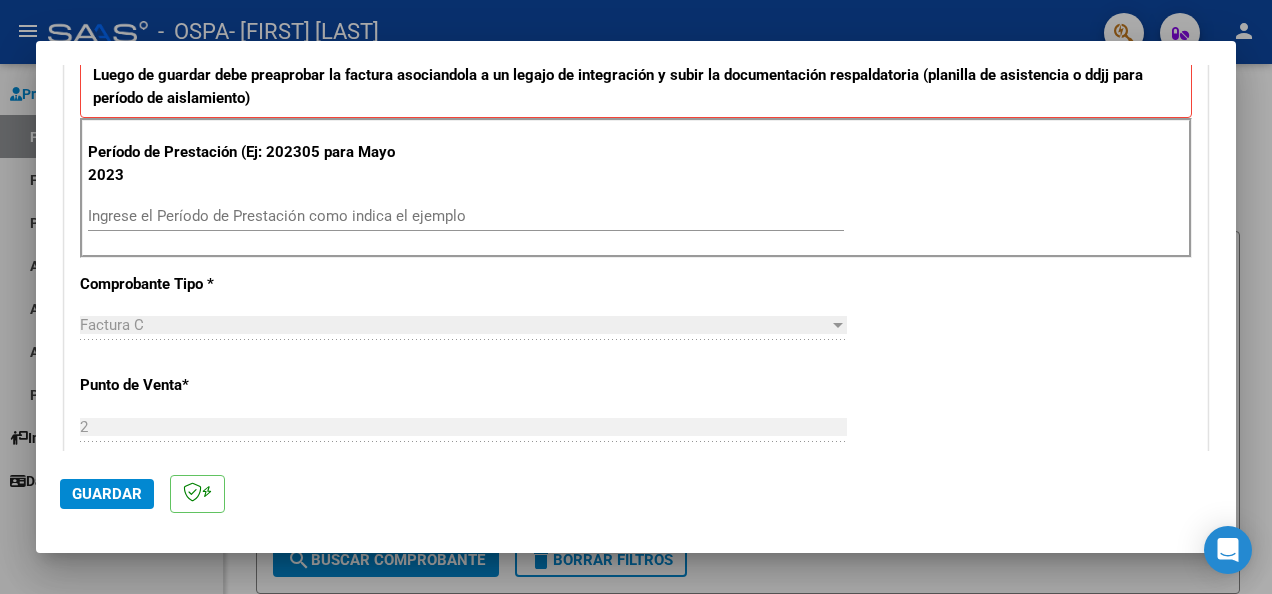 scroll, scrollTop: 600, scrollLeft: 0, axis: vertical 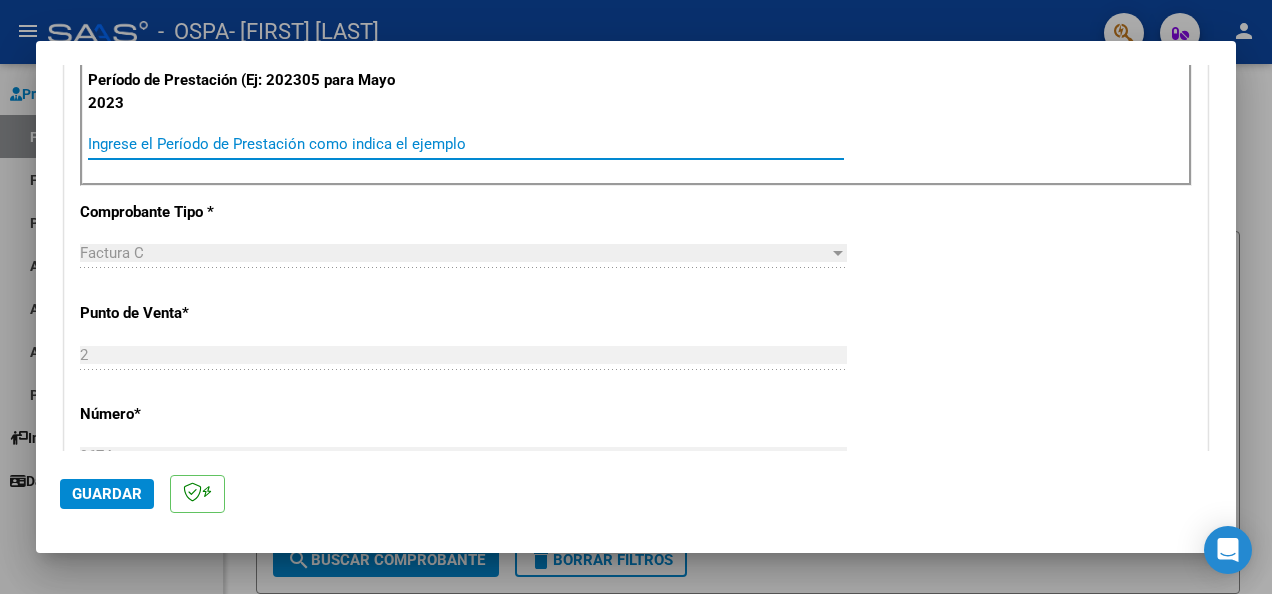 click on "Ingrese el Período de Prestación como indica el ejemplo" at bounding box center (466, 144) 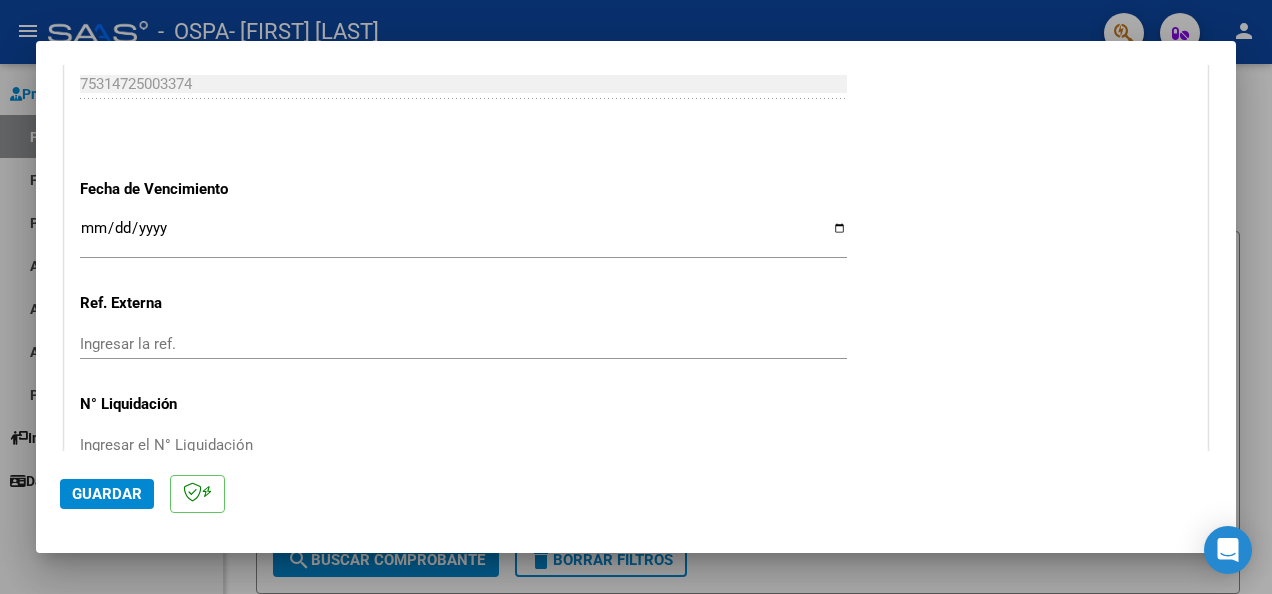 scroll, scrollTop: 1300, scrollLeft: 0, axis: vertical 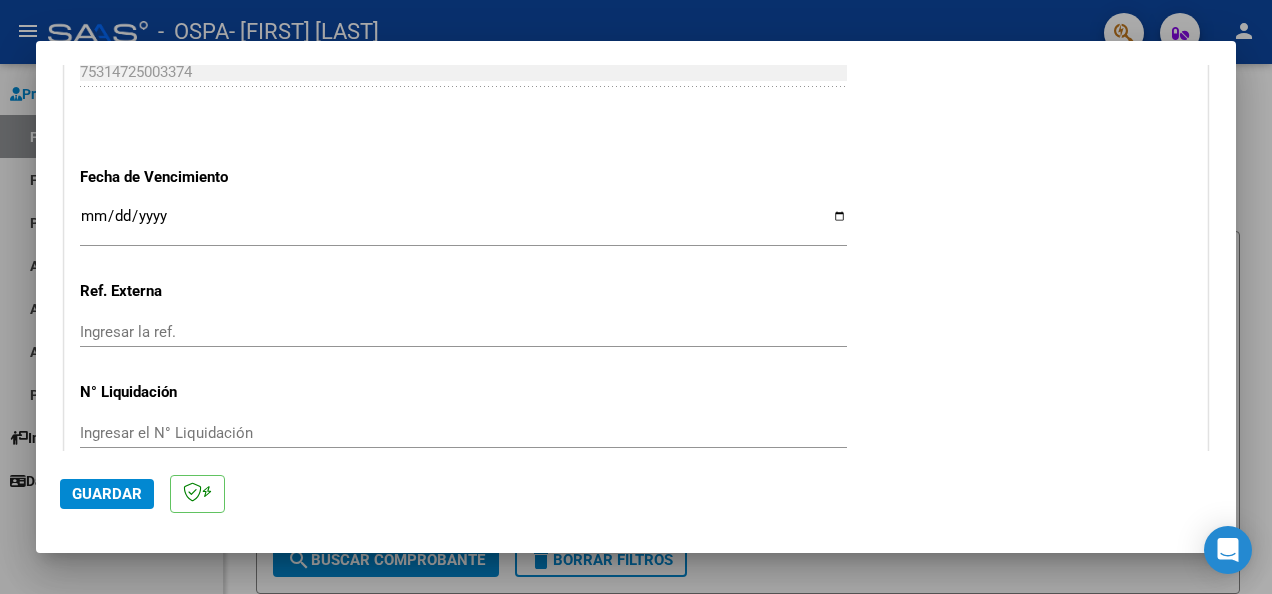 type on "202507" 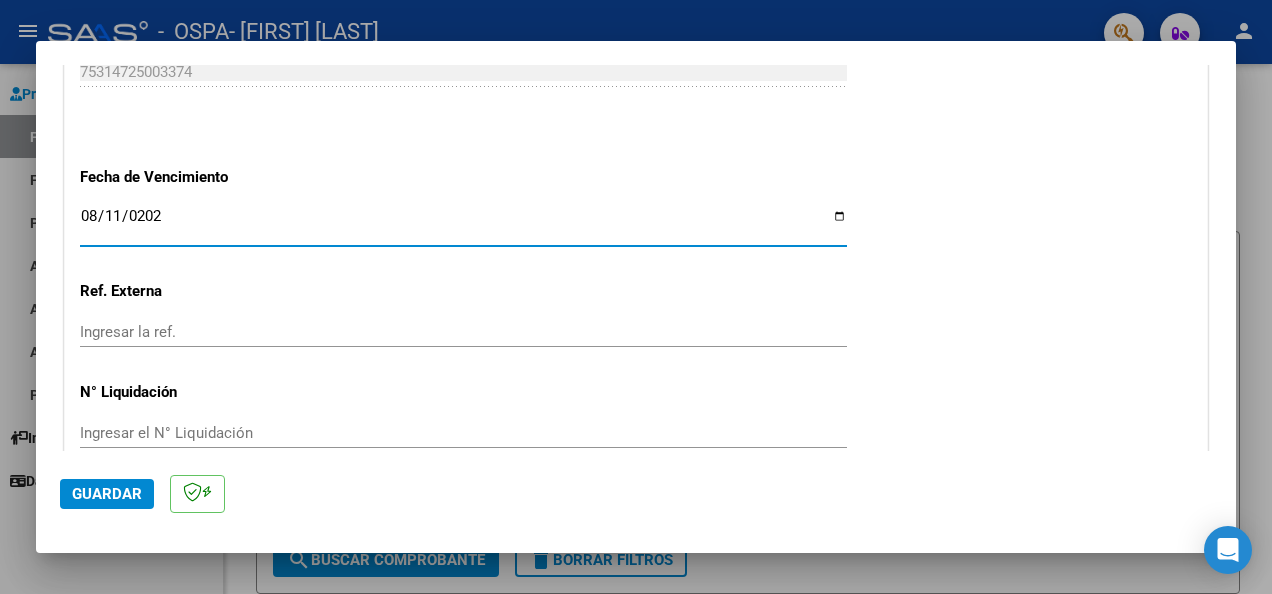 type on "2025-08-11" 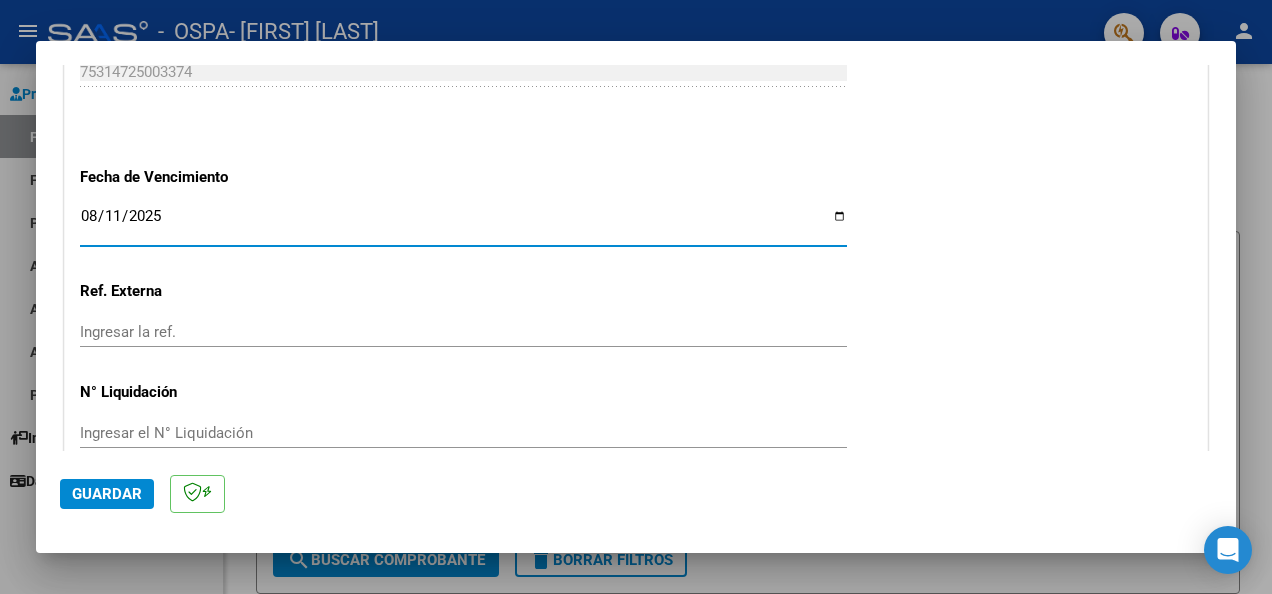 scroll, scrollTop: 1397, scrollLeft: 0, axis: vertical 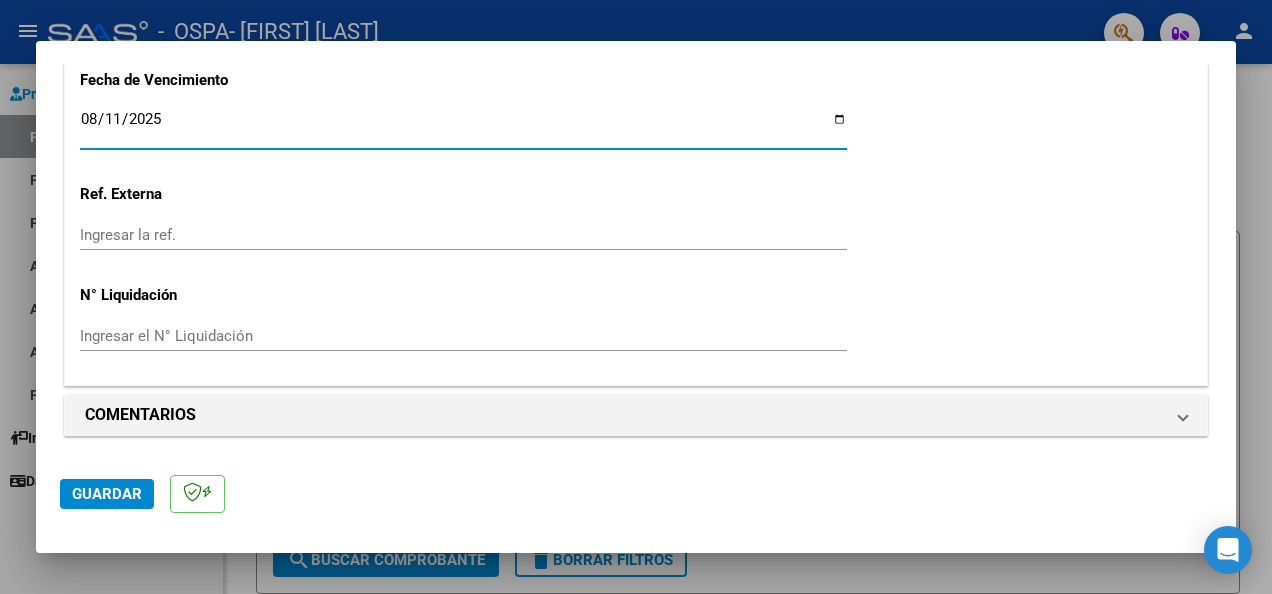 click on "Guardar" 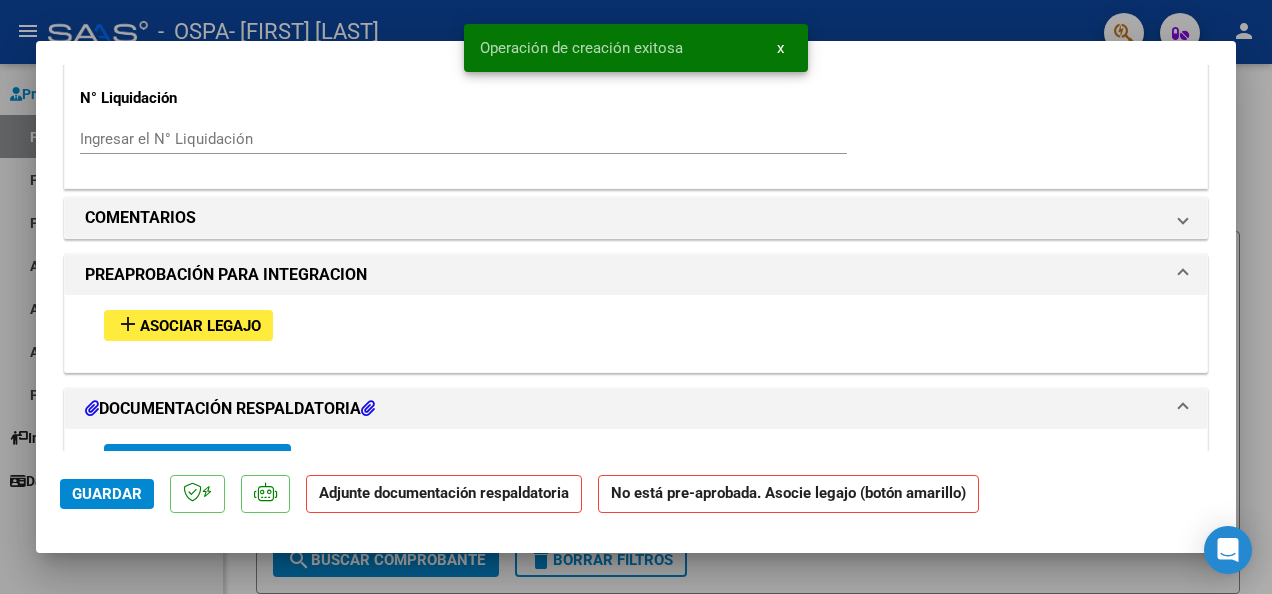 scroll, scrollTop: 1700, scrollLeft: 0, axis: vertical 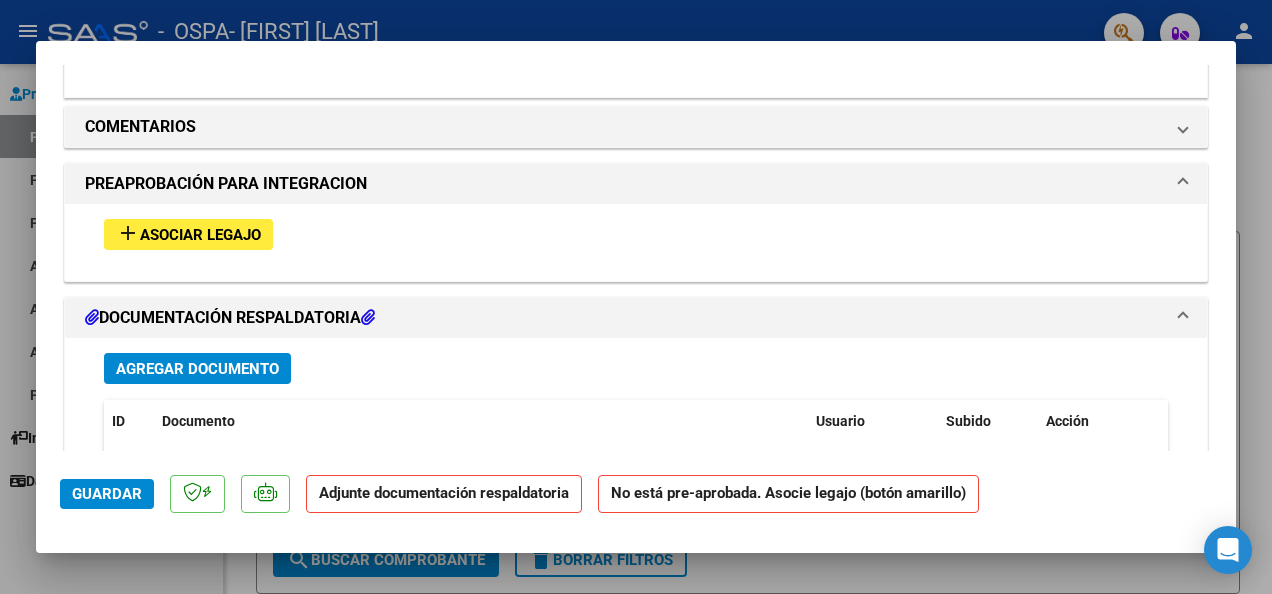 click on "add" at bounding box center [128, 233] 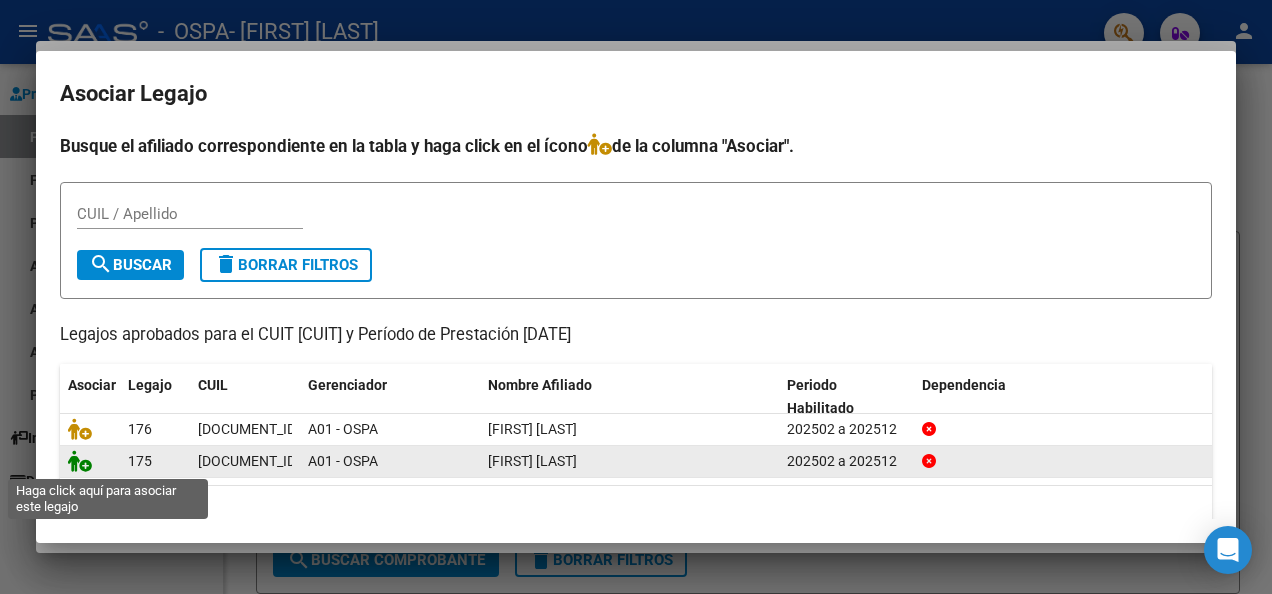 click 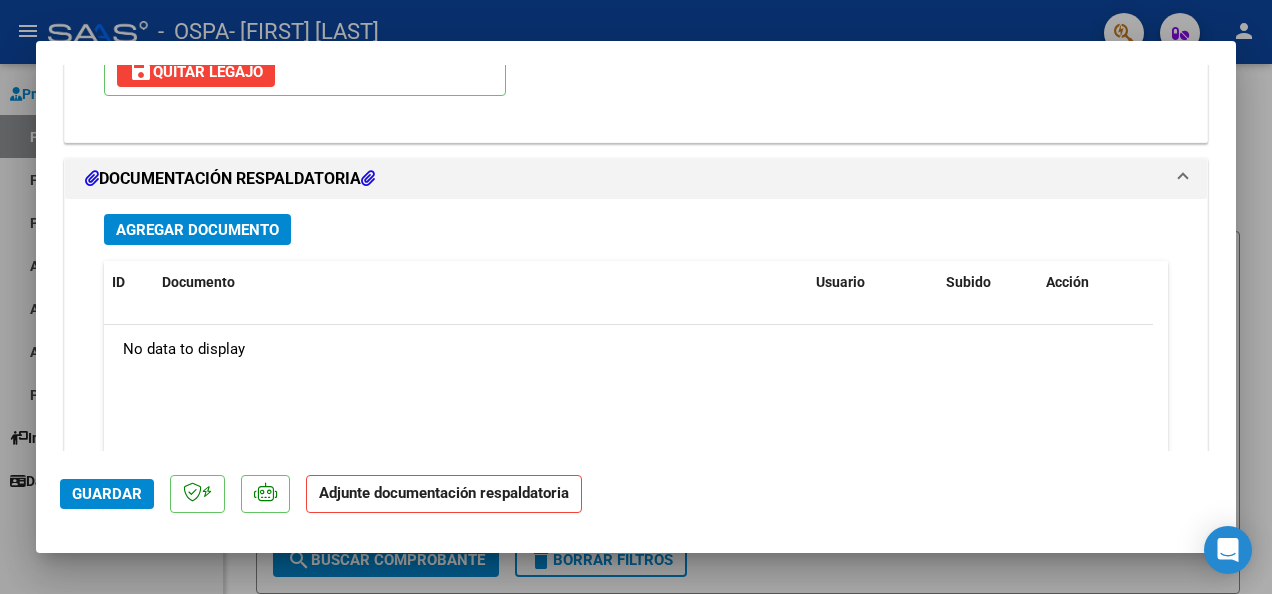 scroll, scrollTop: 2152, scrollLeft: 0, axis: vertical 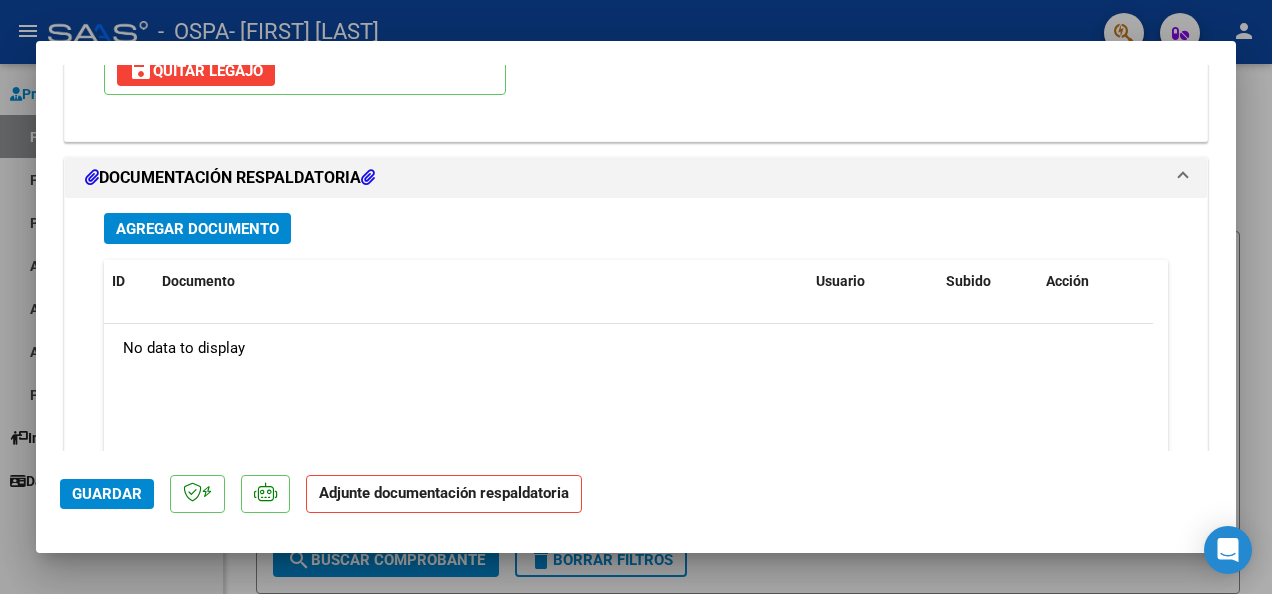 click on "Agregar Documento" at bounding box center (197, 229) 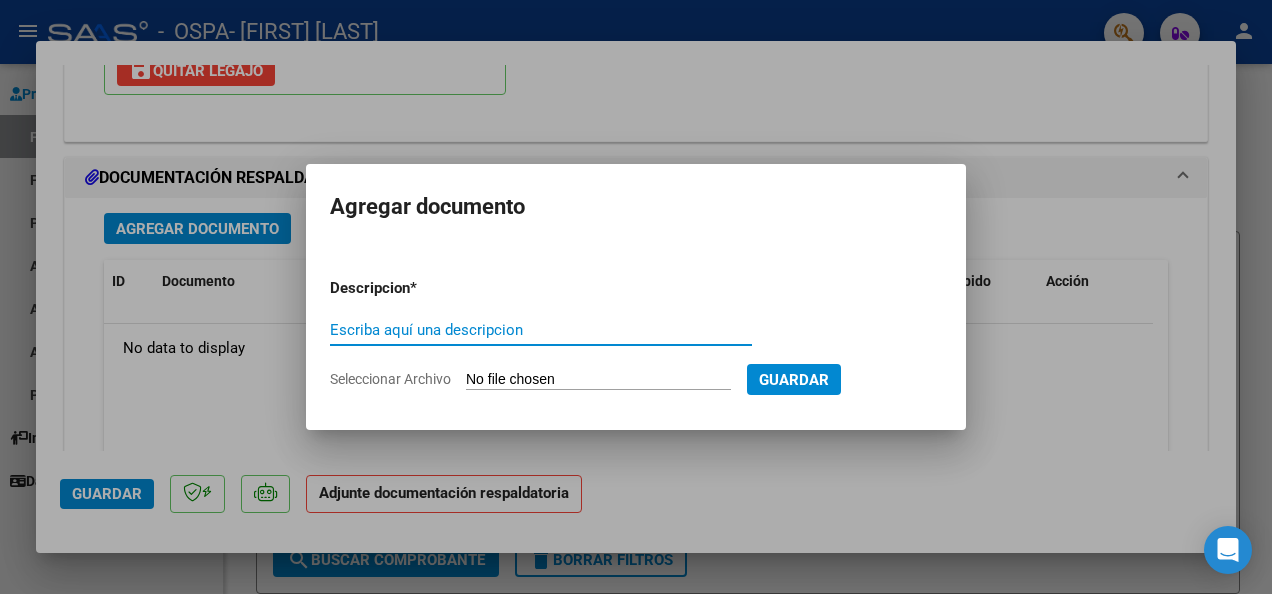 click on "Escriba aquí una descripcion" at bounding box center (541, 330) 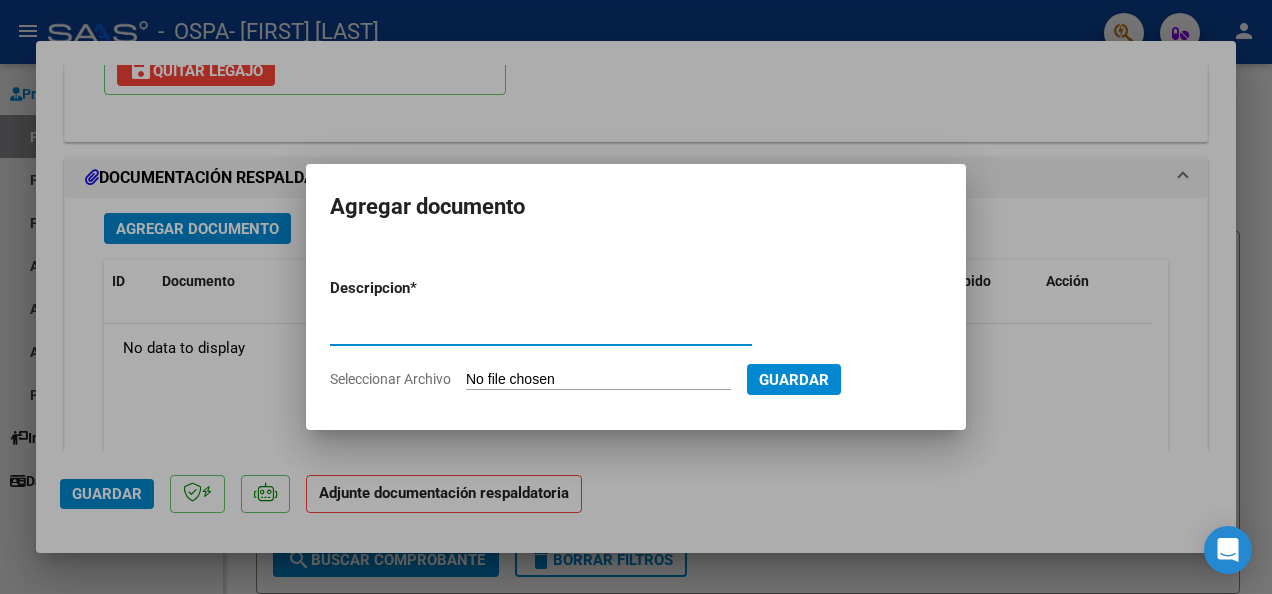 type on "factura" 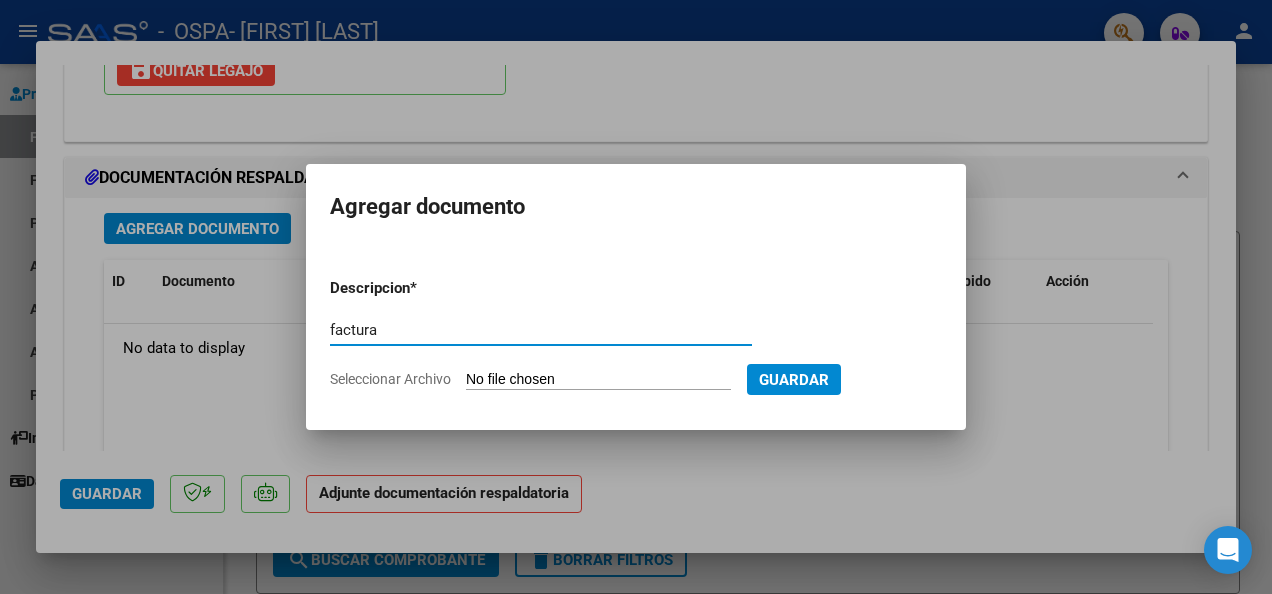 click on "Seleccionar Archivo" at bounding box center (598, 380) 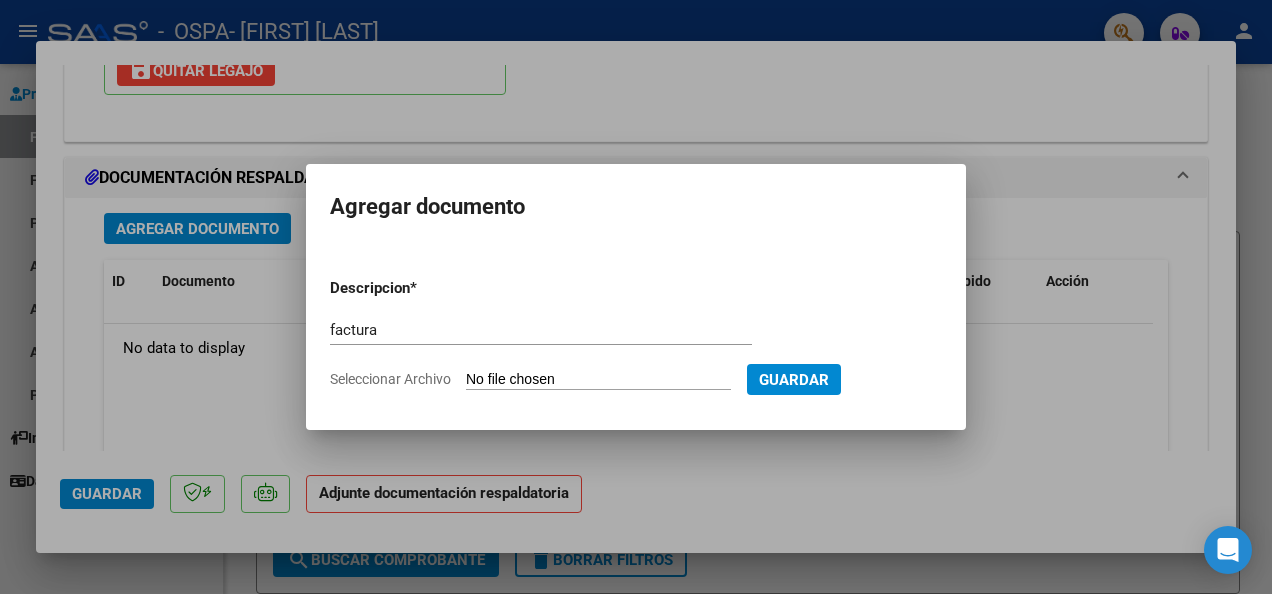 type on "C:\fakepath\FC.C0002-00009674.pdf" 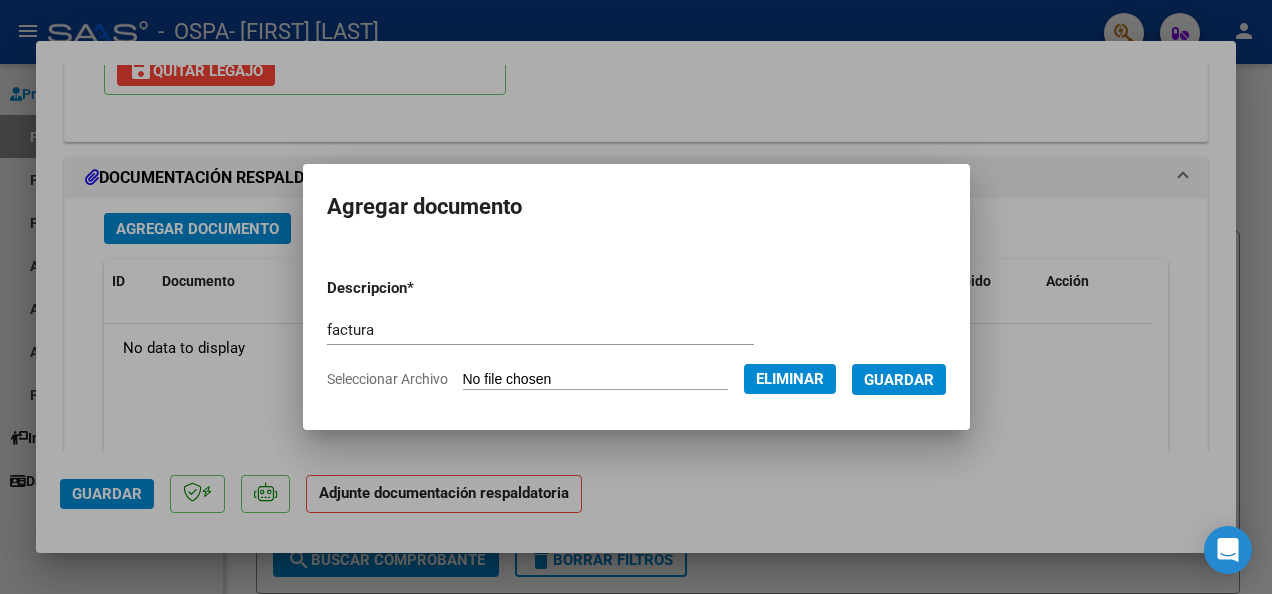 click on "Guardar" at bounding box center (899, 380) 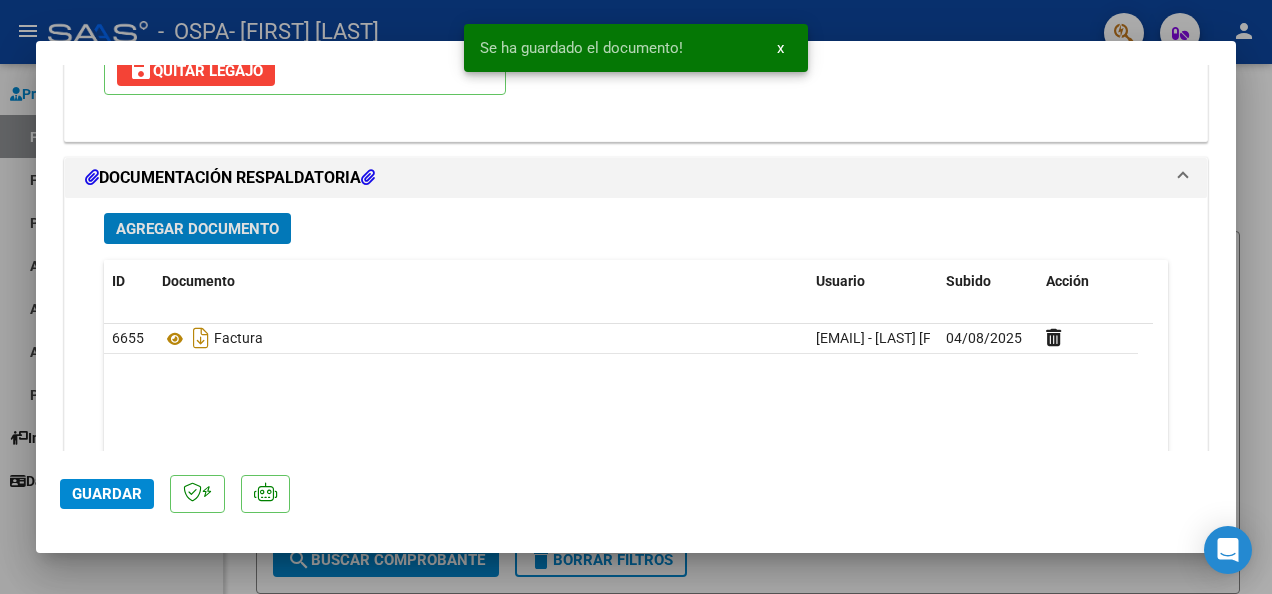 click on "Agregar Documento" at bounding box center [197, 228] 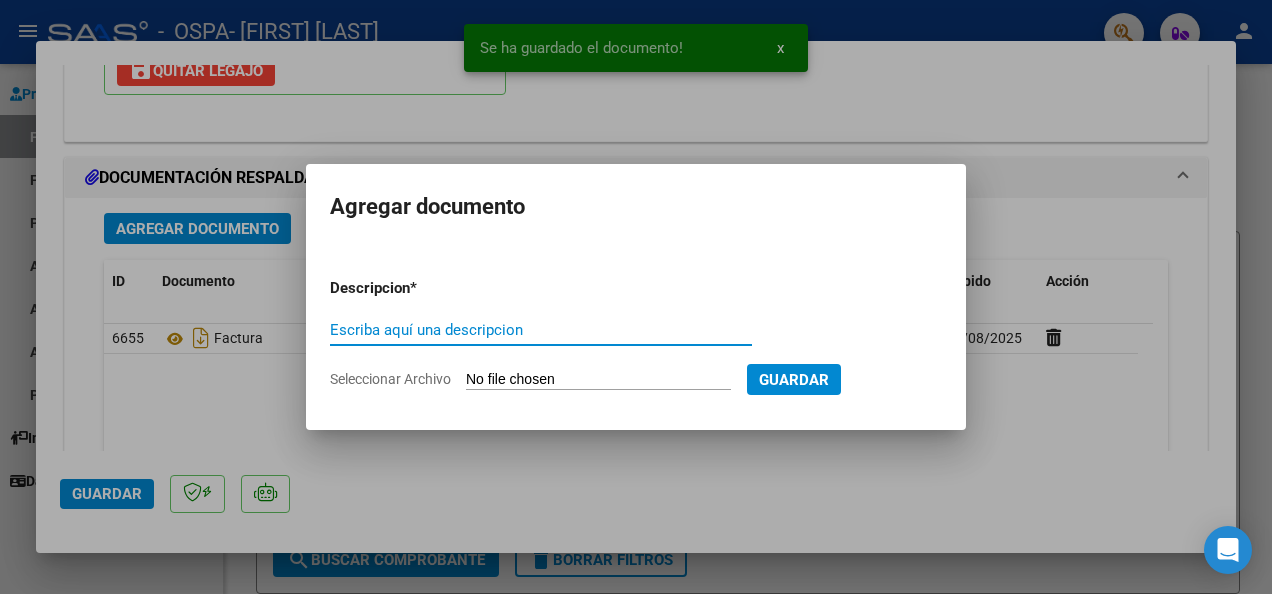 click on "Escriba aquí una descripcion" at bounding box center (541, 330) 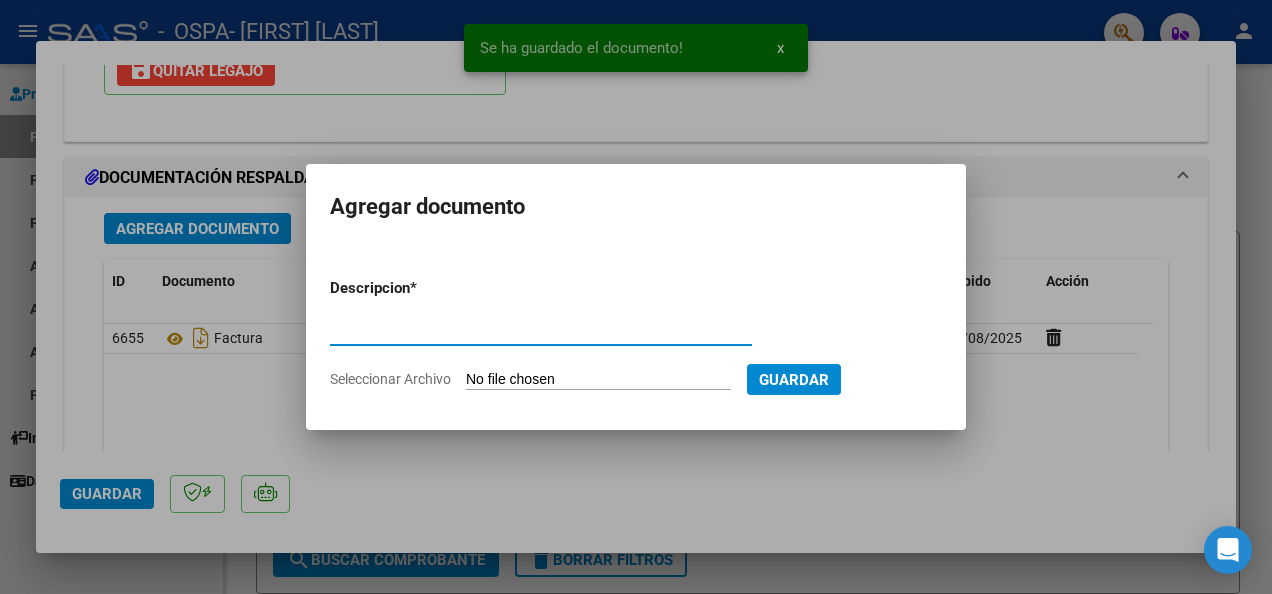 type on "constancia" 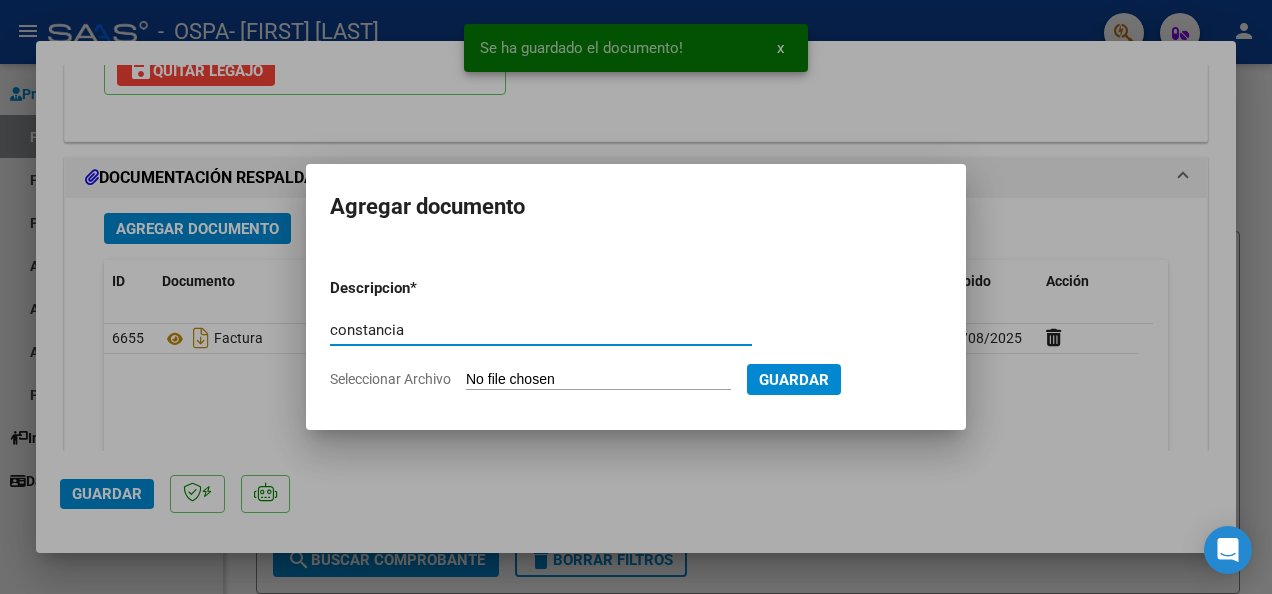 click on "Seleccionar Archivo" at bounding box center (598, 380) 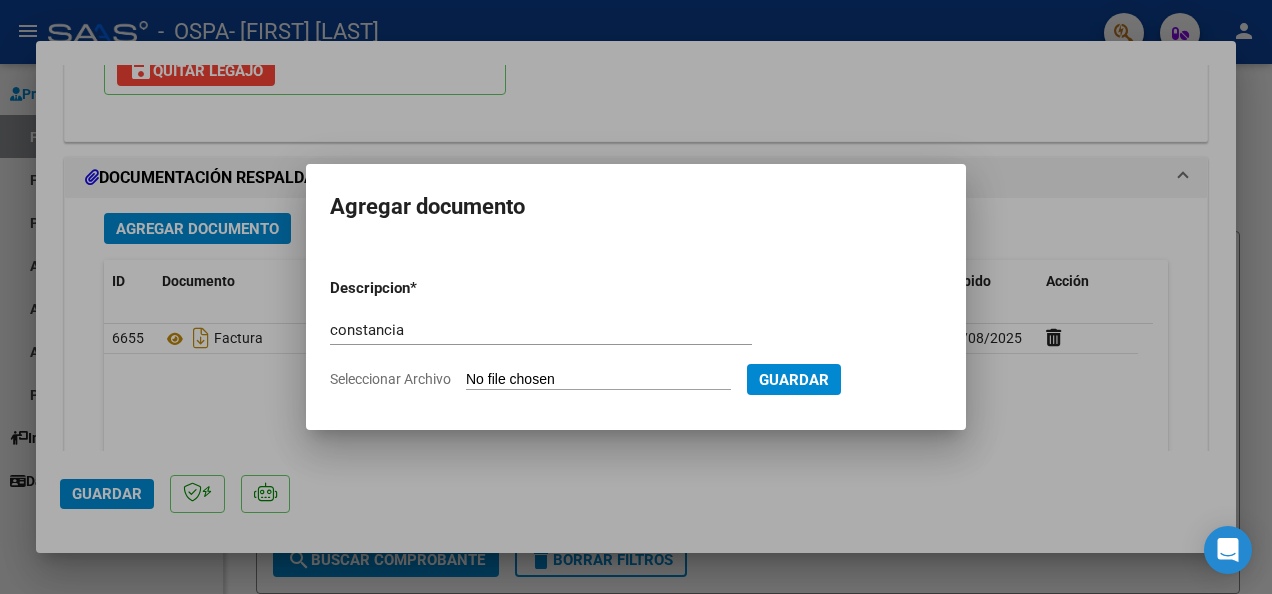 type on "C:\fakepath\9674.pdf" 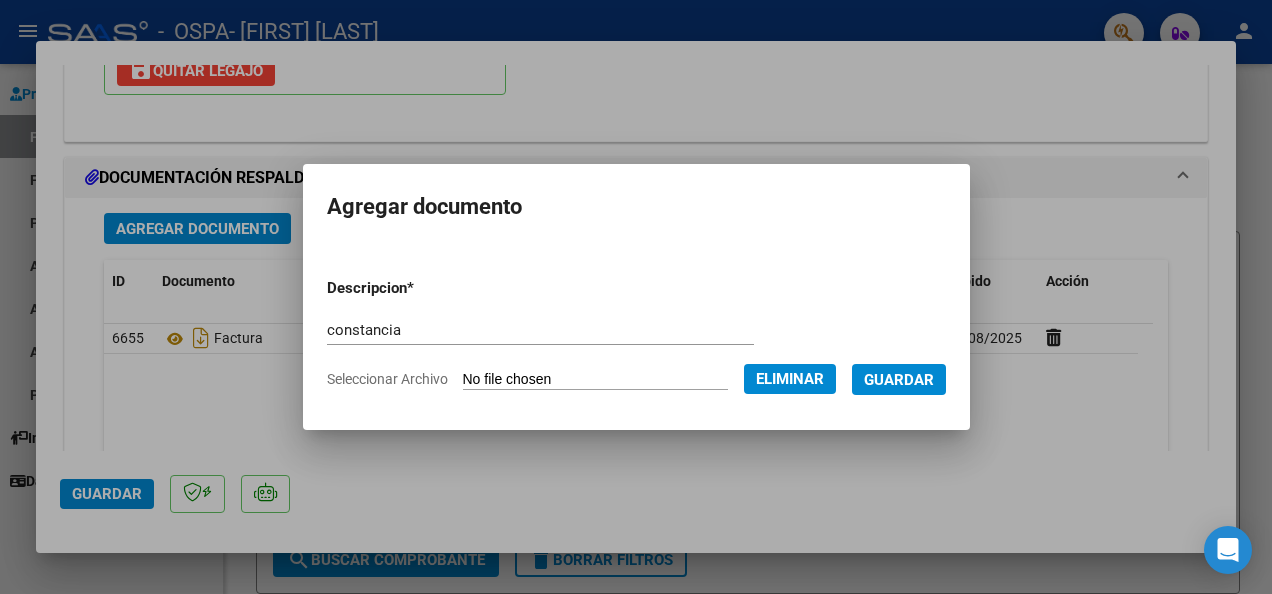 click on "Guardar" at bounding box center (899, 380) 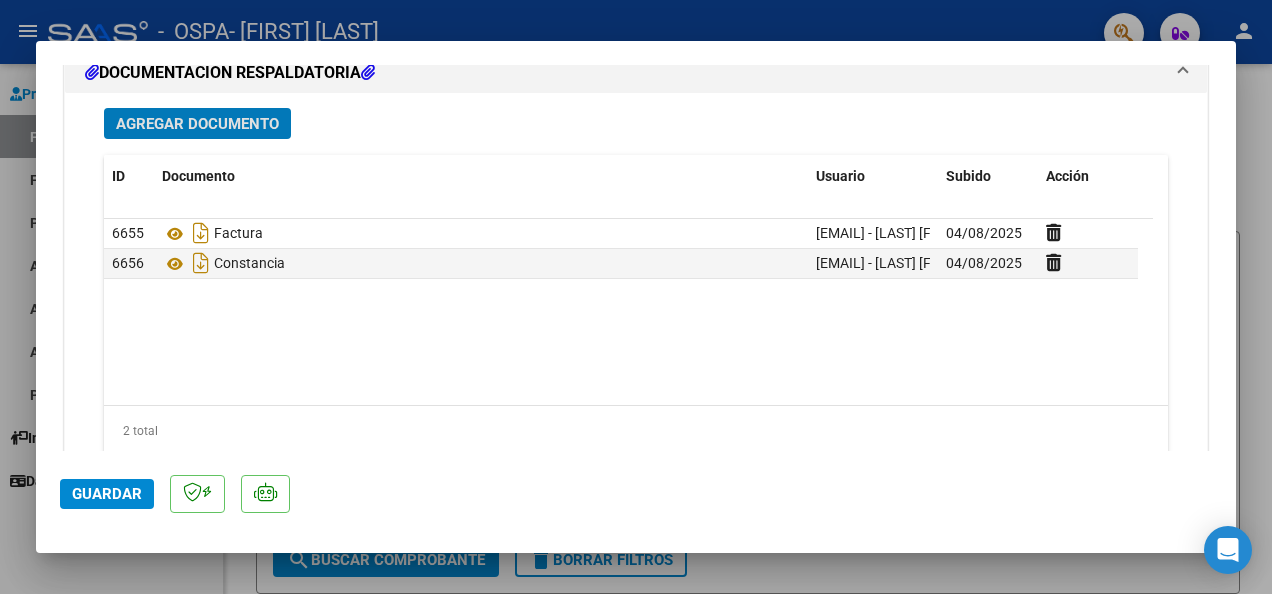 scroll, scrollTop: 2324, scrollLeft: 0, axis: vertical 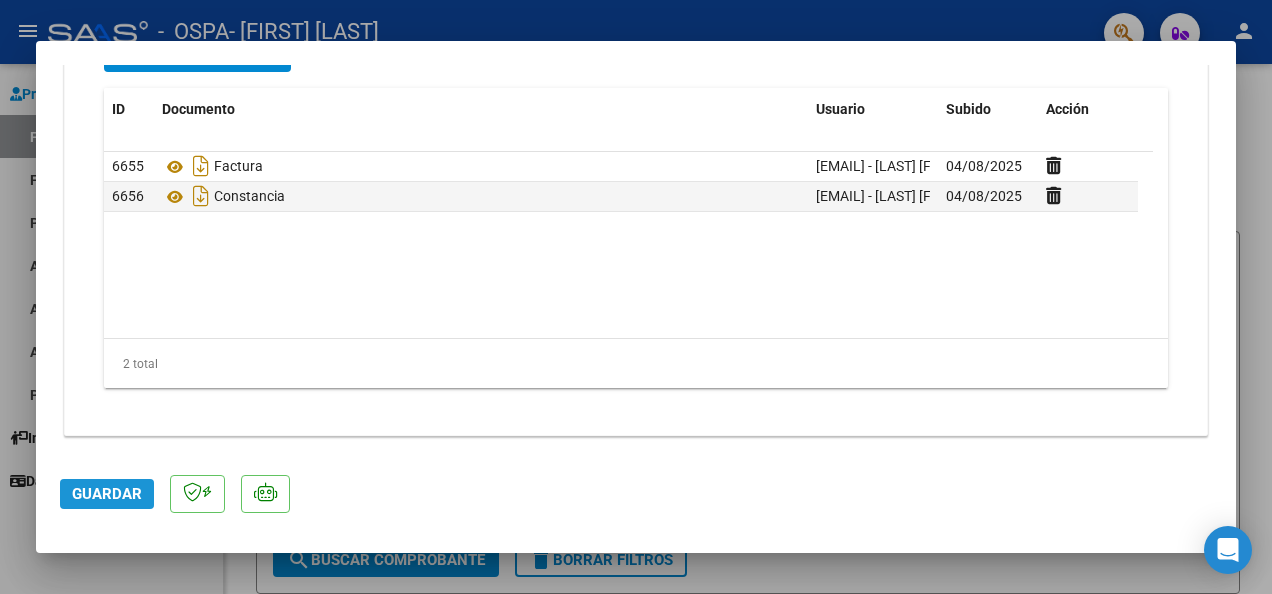 click on "Guardar" 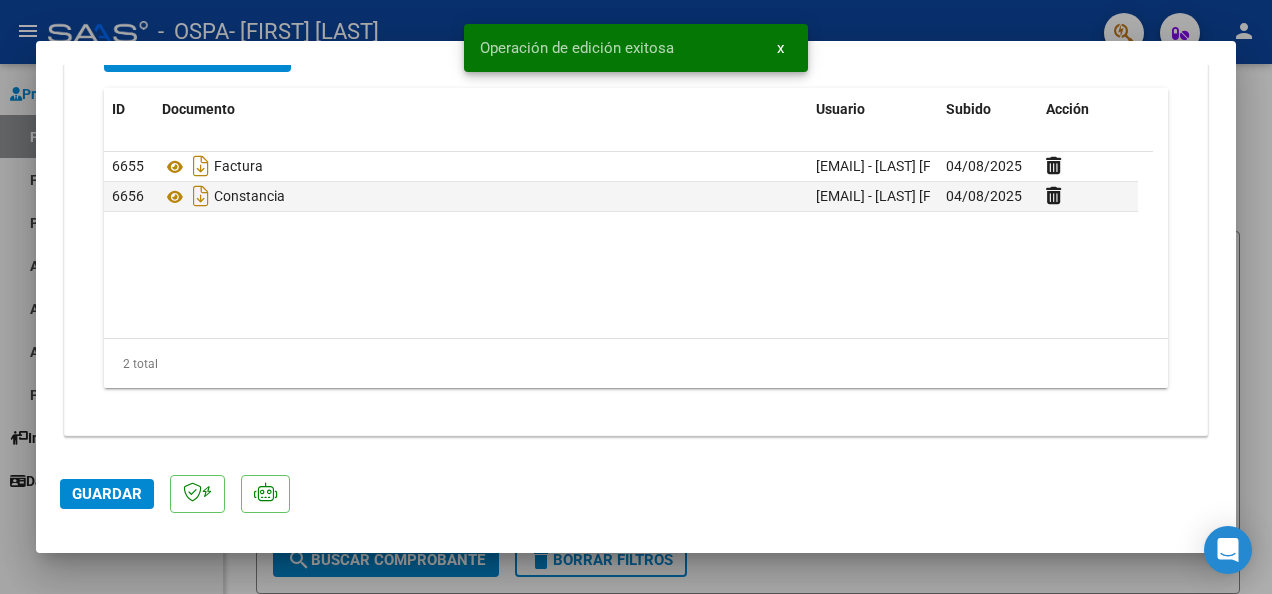 click at bounding box center [636, 297] 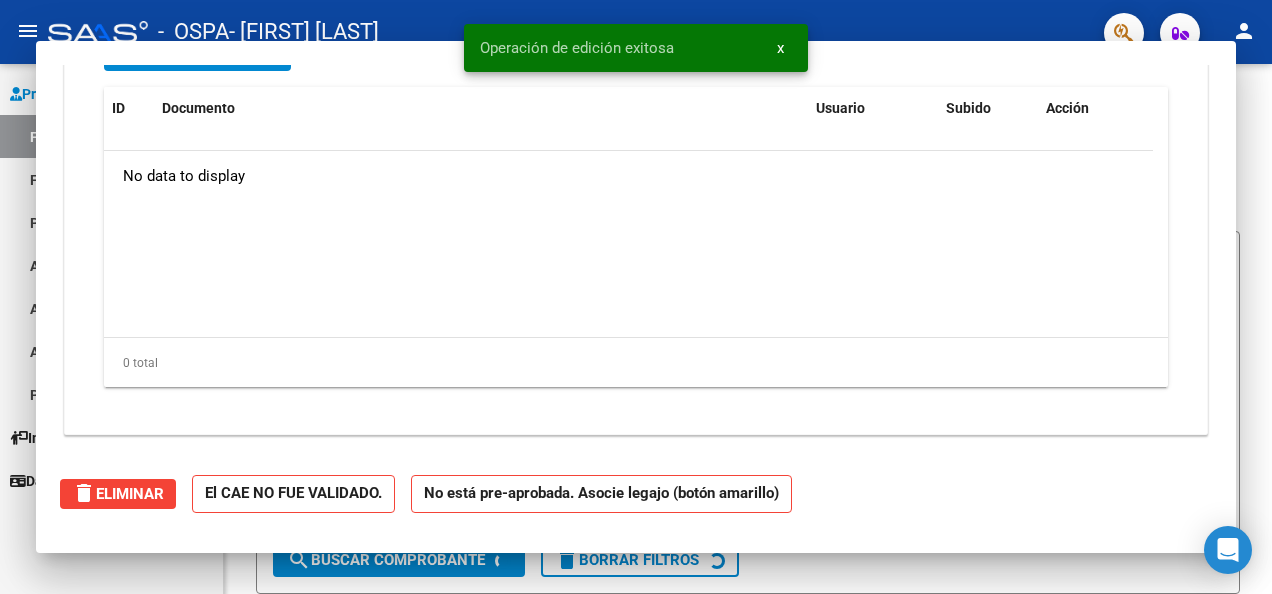 scroll, scrollTop: 2083, scrollLeft: 0, axis: vertical 